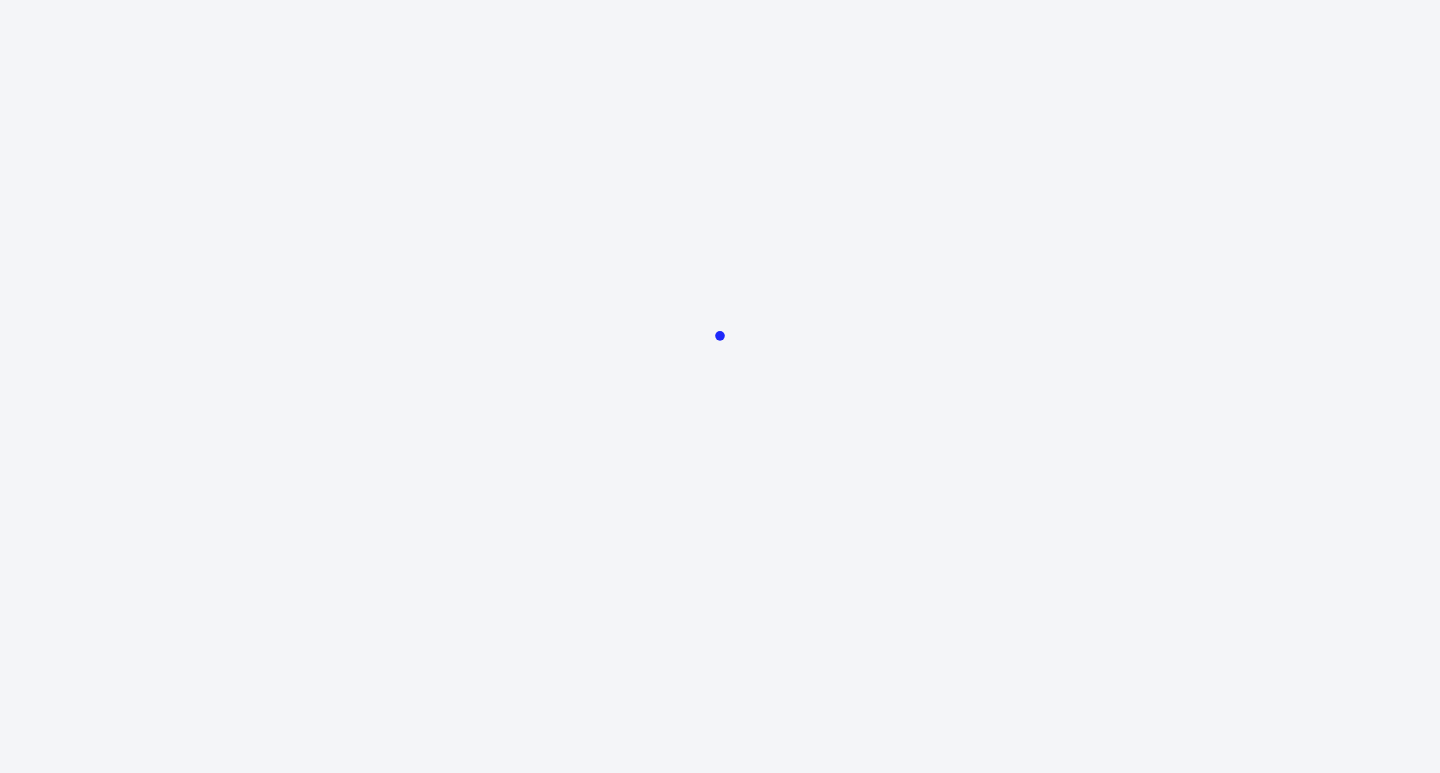 scroll, scrollTop: 0, scrollLeft: 0, axis: both 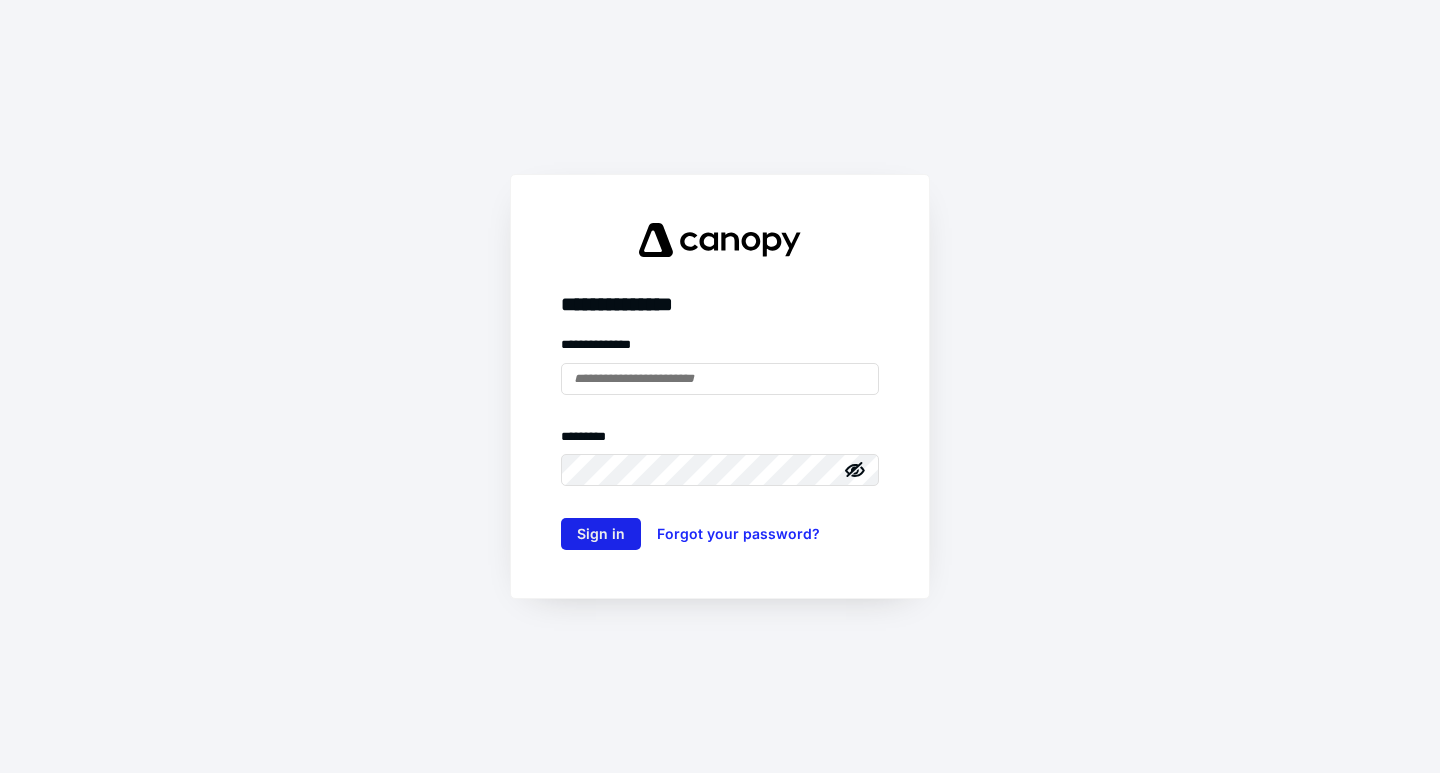 type on "**********" 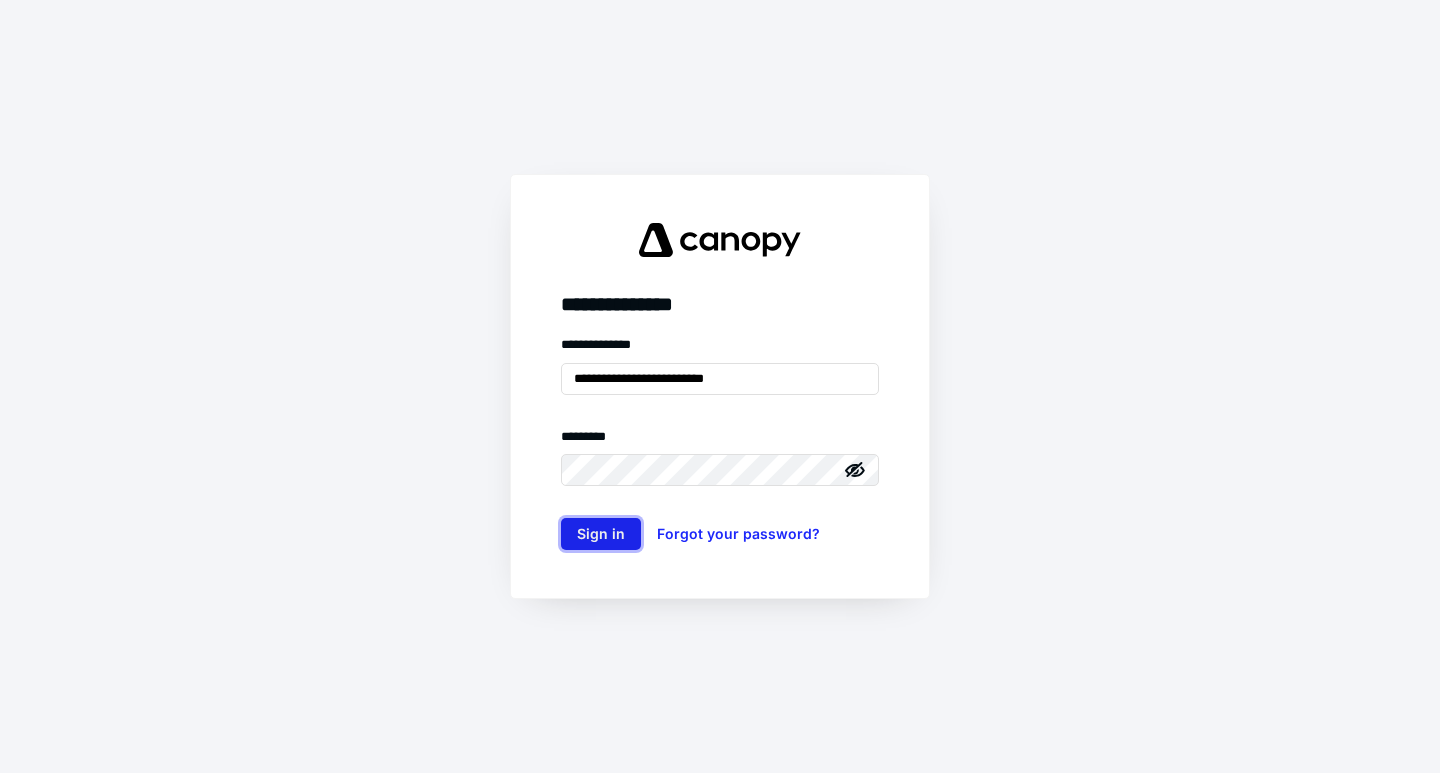 click on "Sign in" at bounding box center (601, 534) 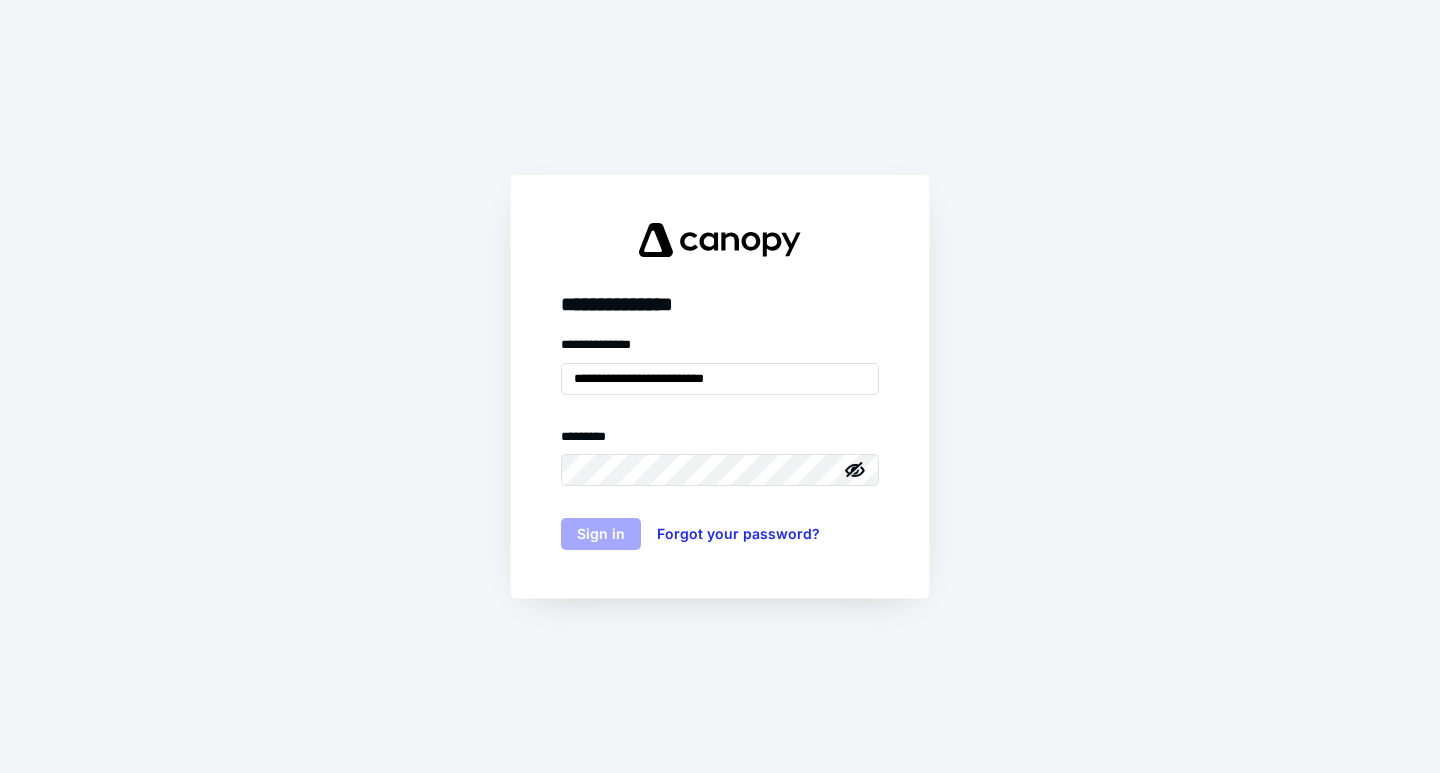 scroll, scrollTop: 0, scrollLeft: 0, axis: both 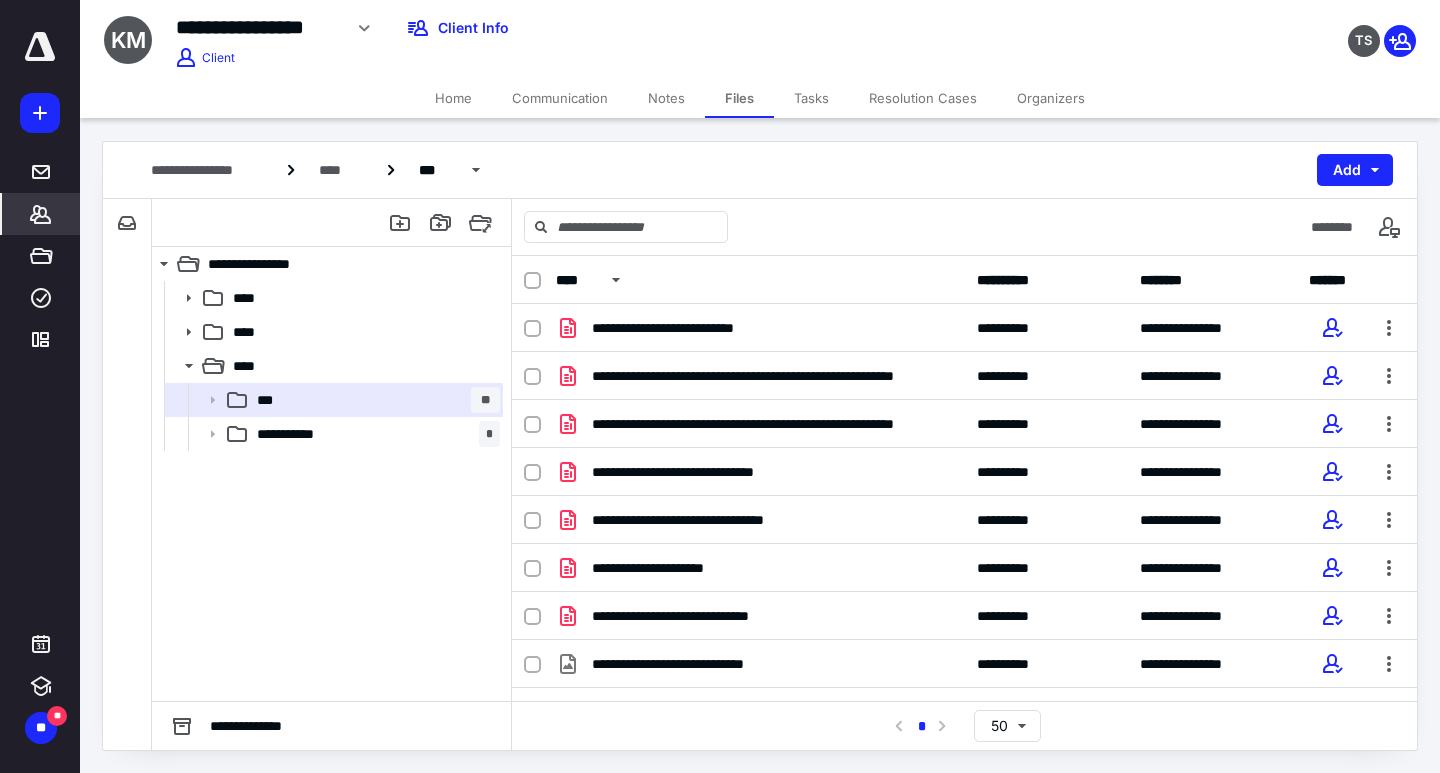click 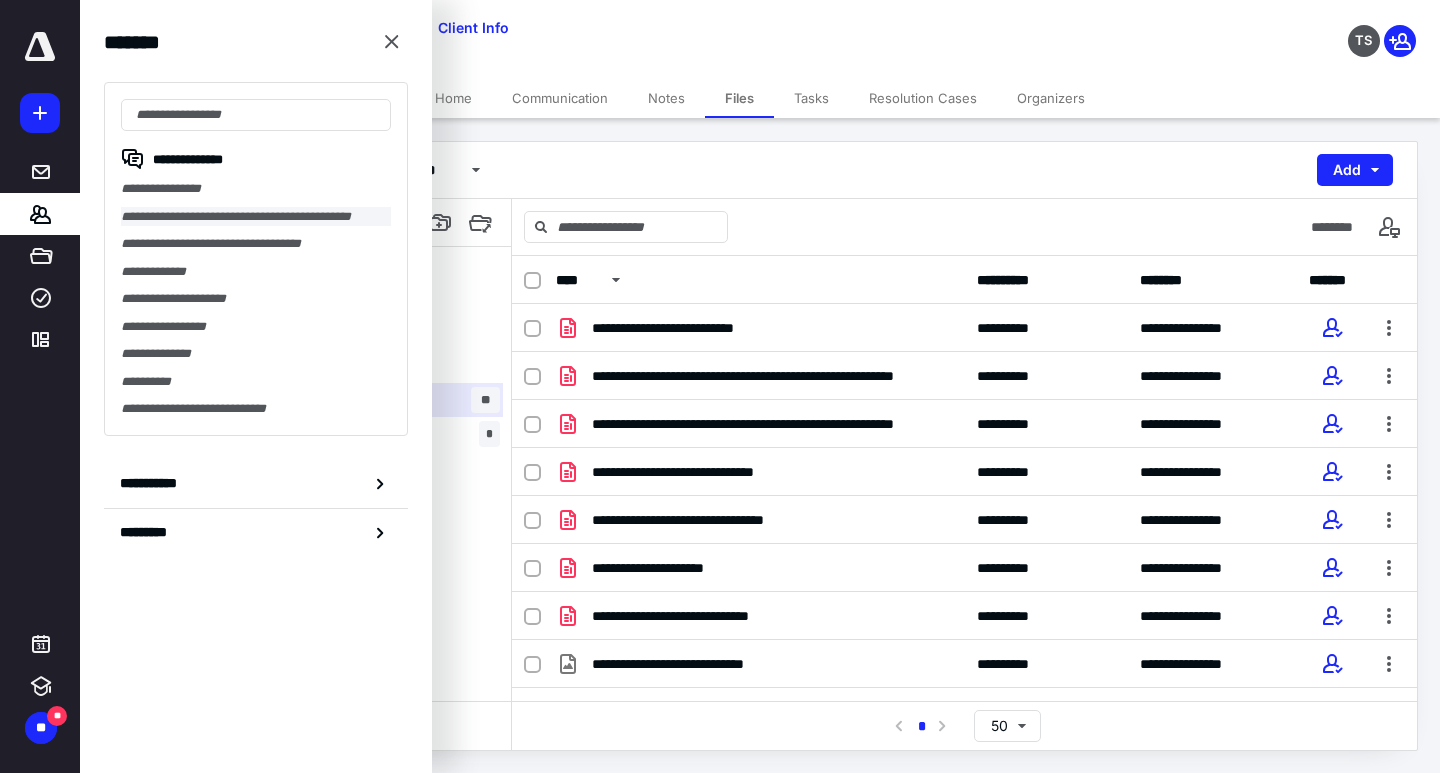 click on "**********" at bounding box center [256, 217] 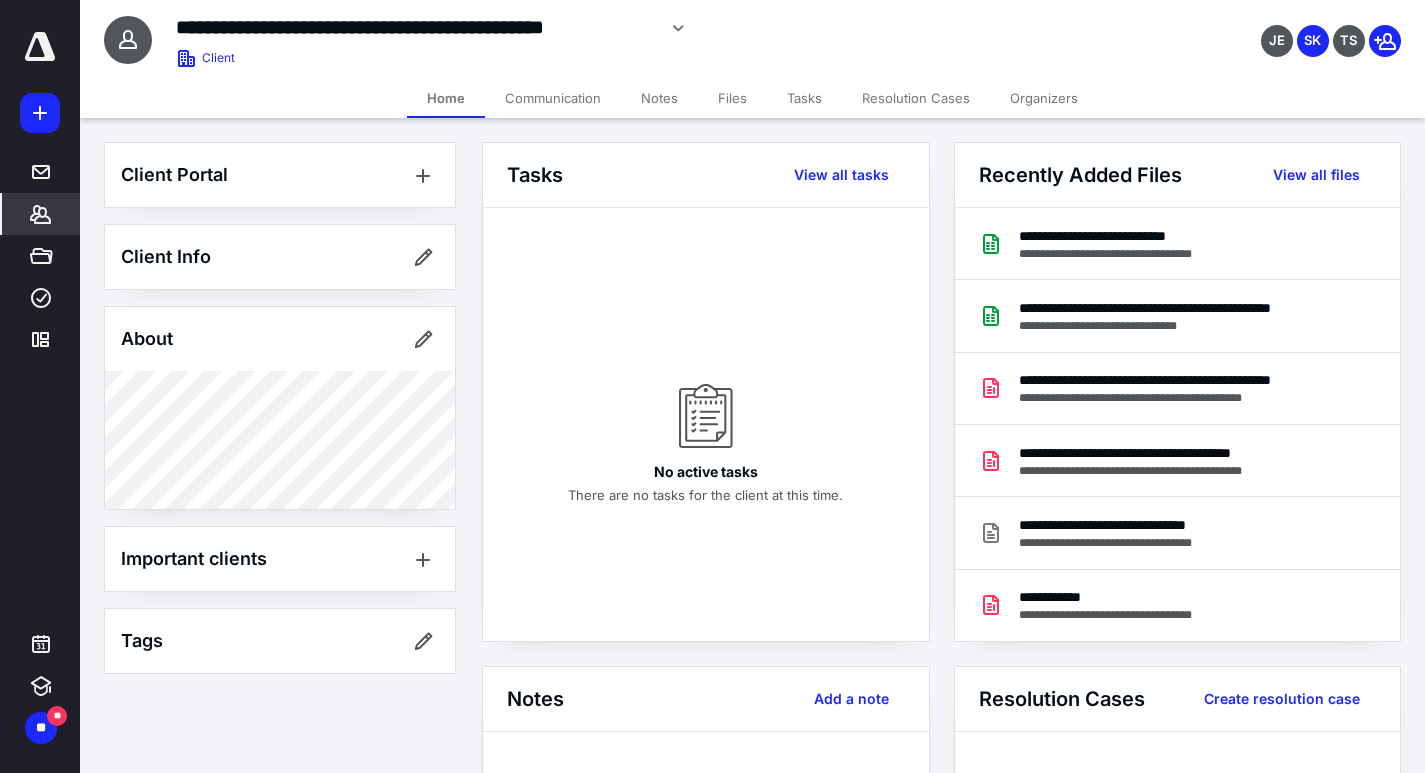 click on "Files" at bounding box center [732, 98] 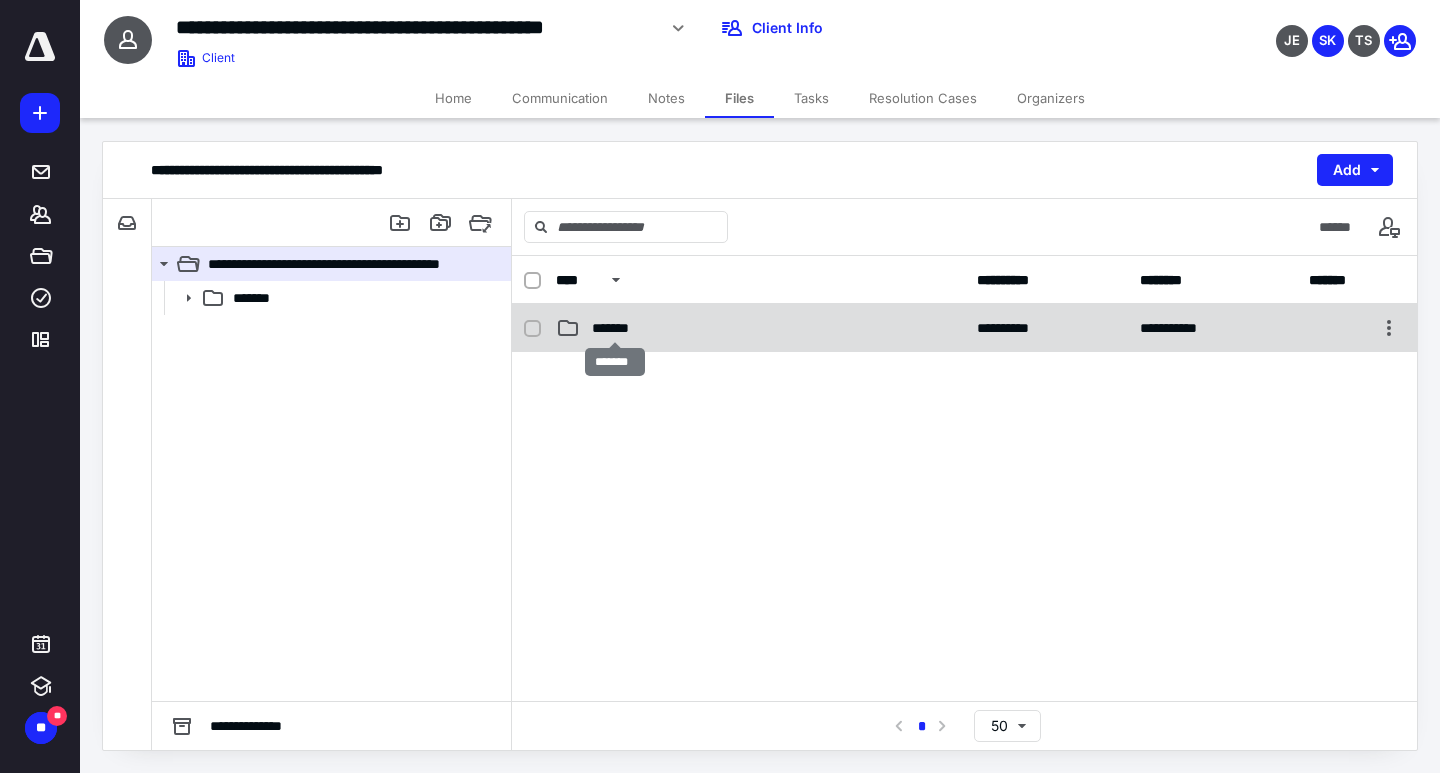 click on "*******" at bounding box center (614, 328) 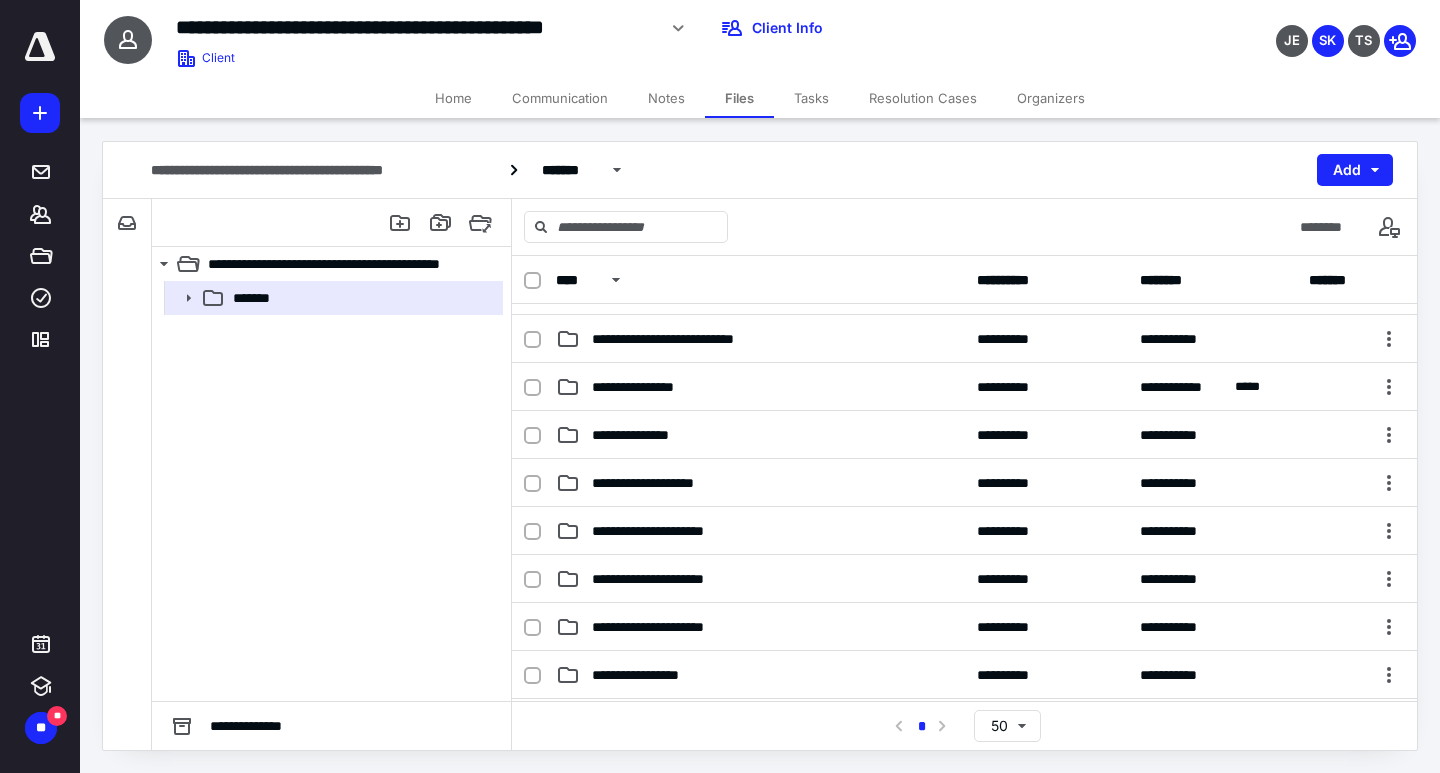 scroll, scrollTop: 0, scrollLeft: 0, axis: both 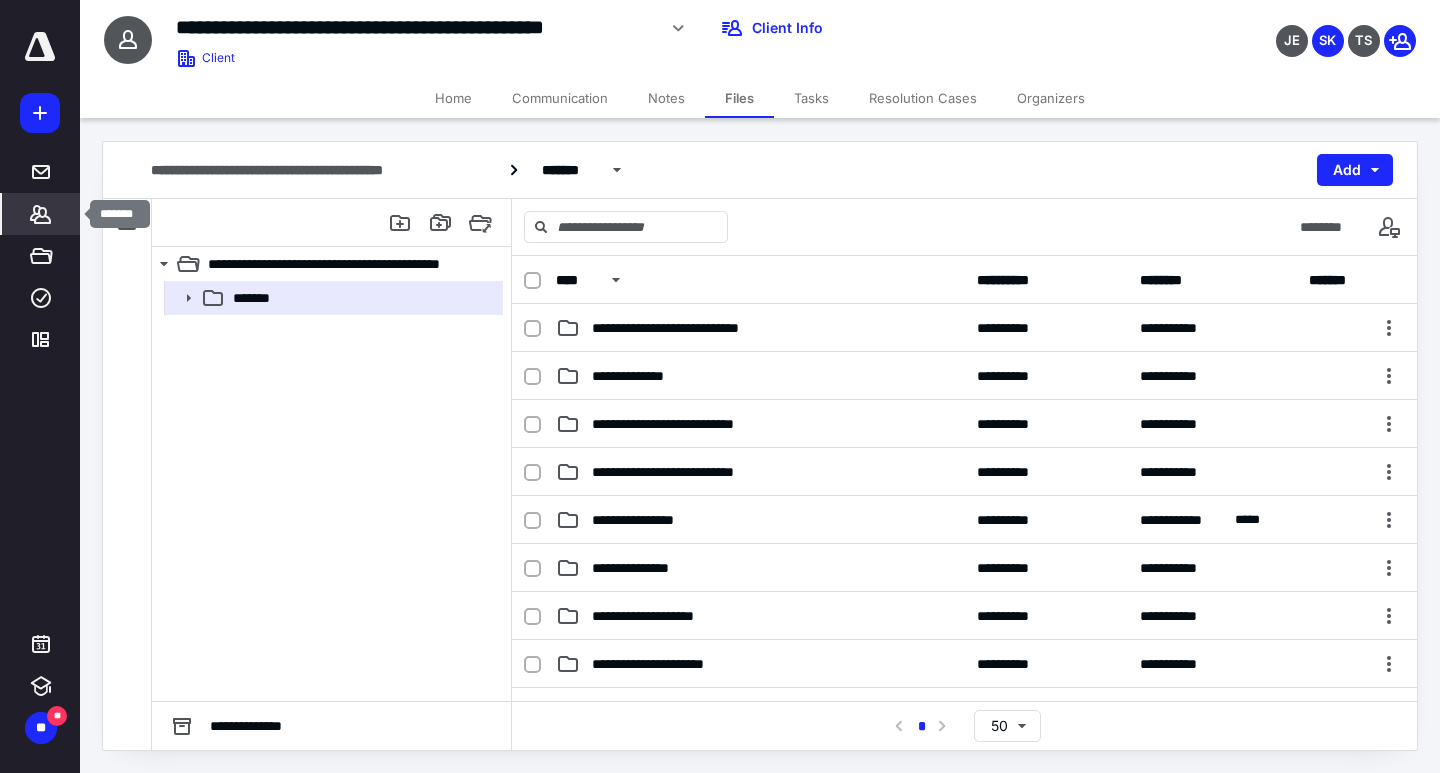 click 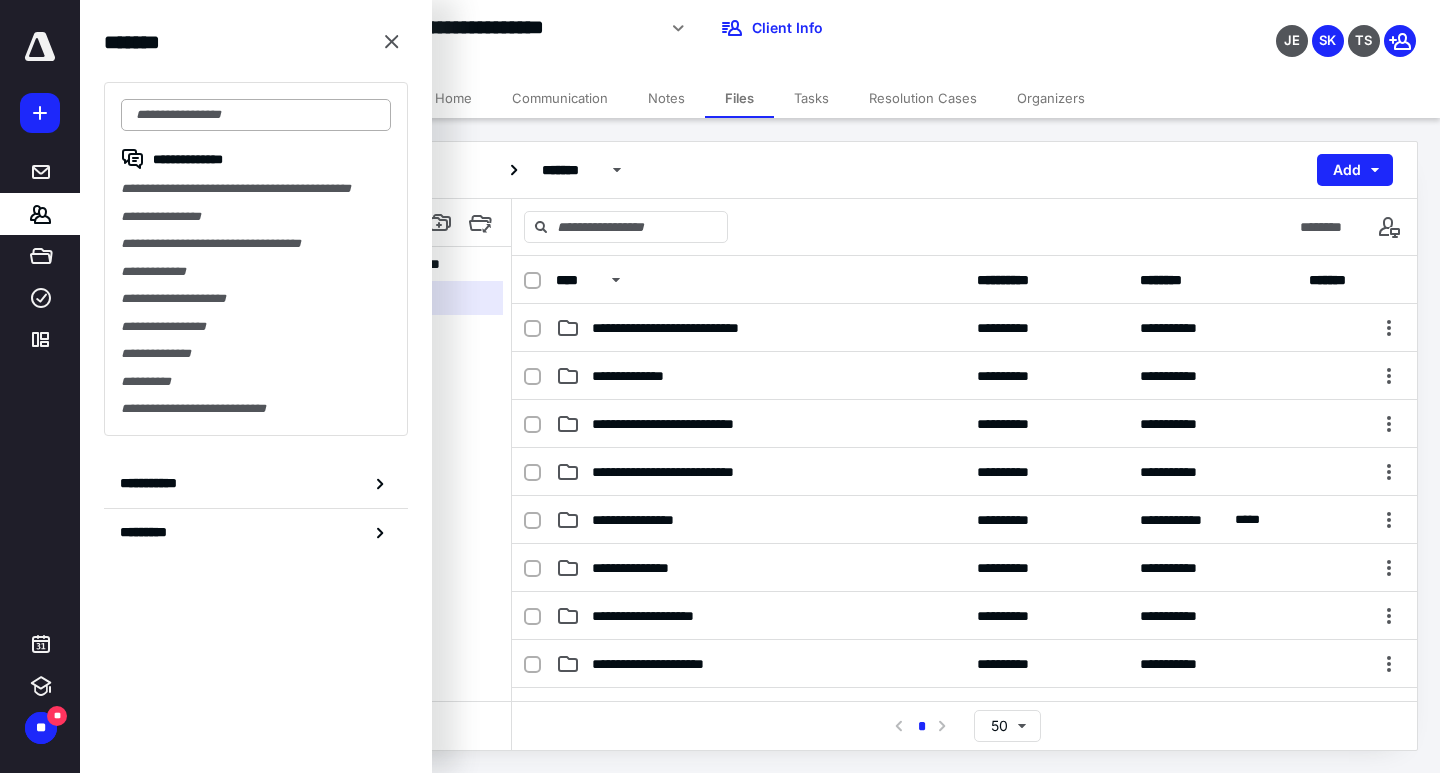 click at bounding box center [256, 115] 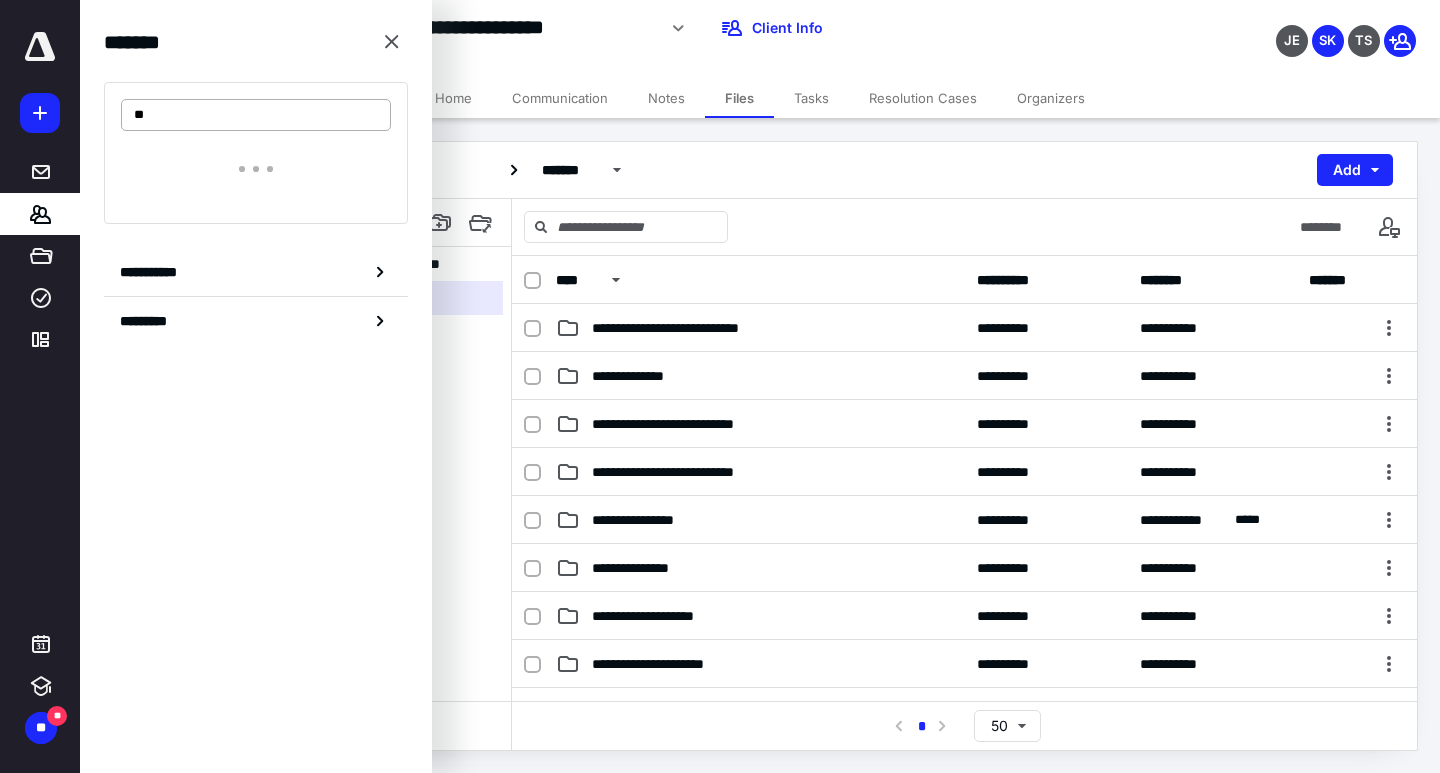 type on "*" 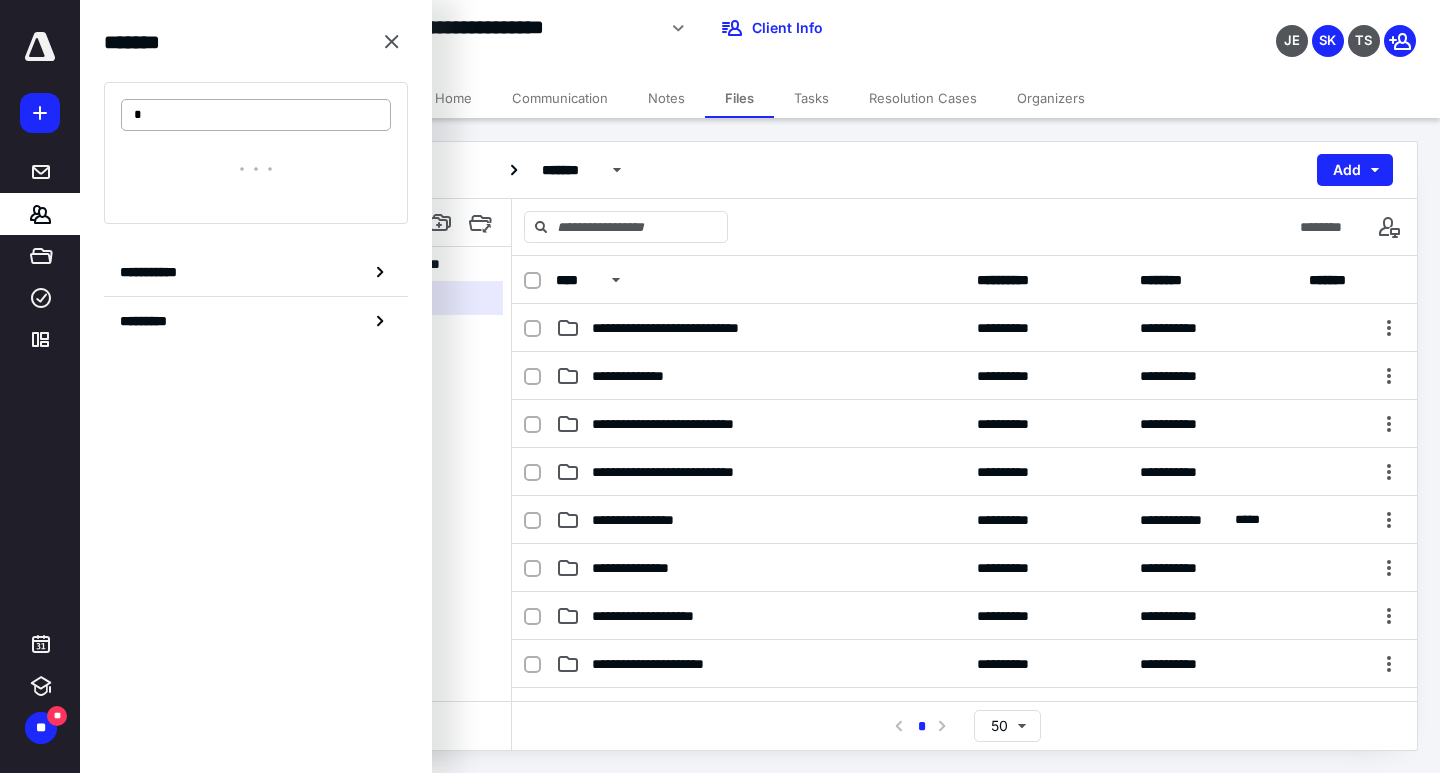 type 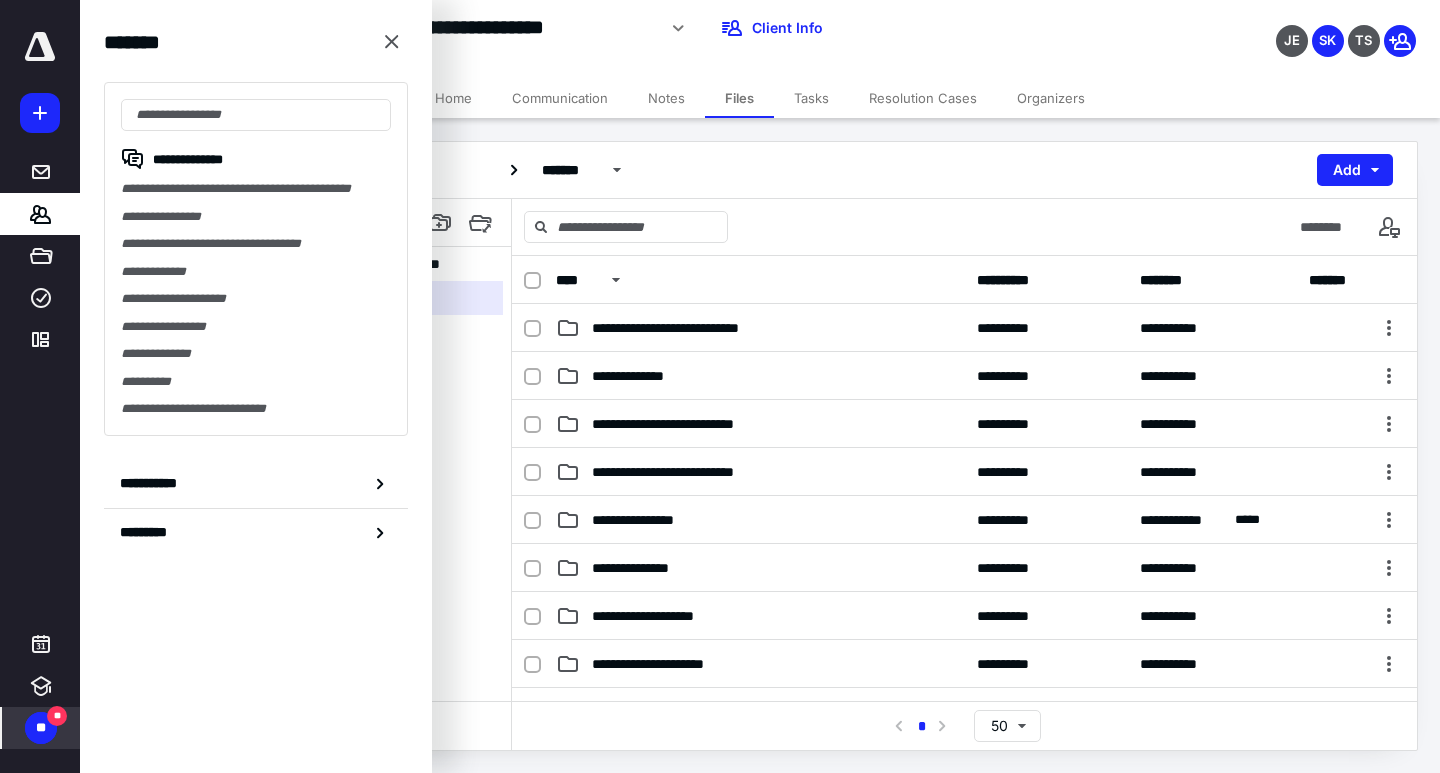 click on "**" at bounding box center [57, 716] 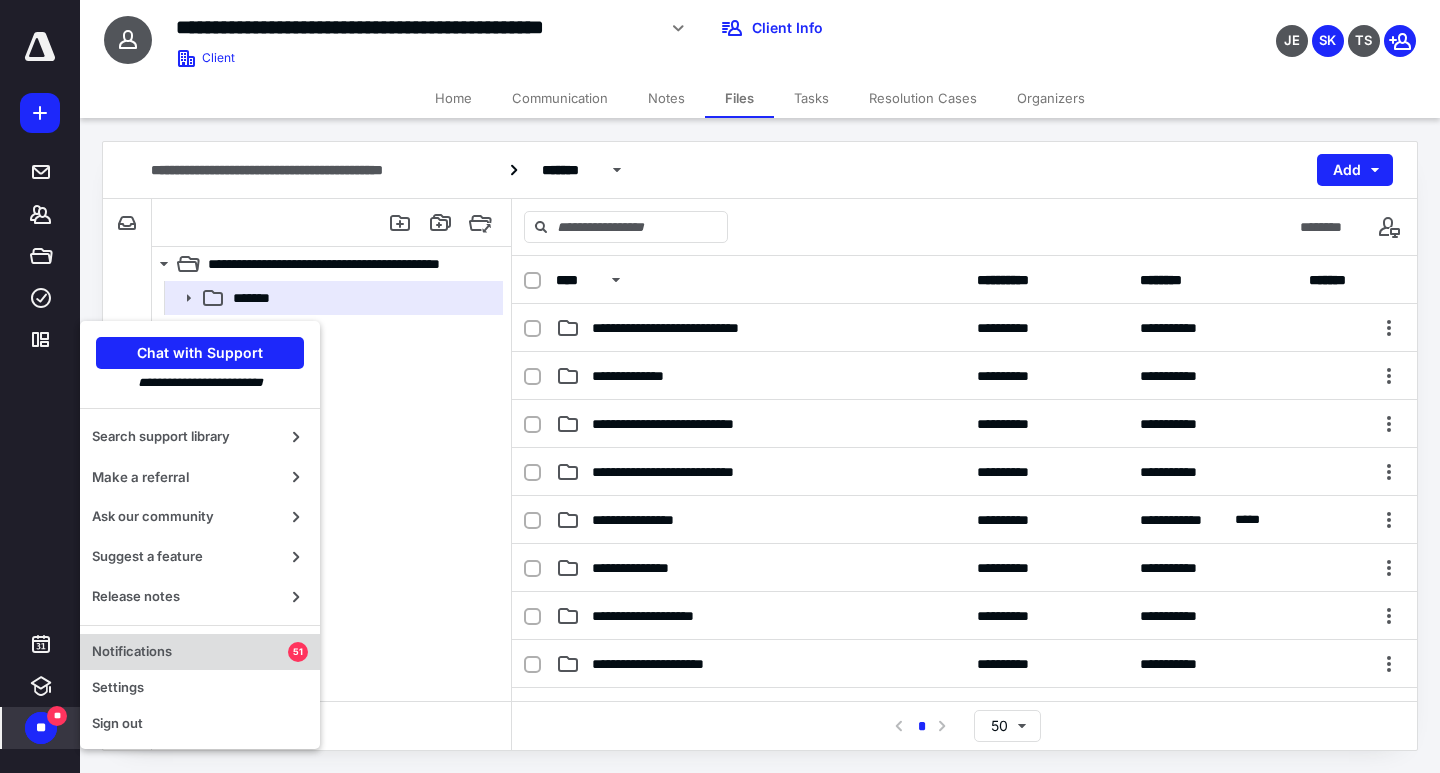 click on "Notifications" at bounding box center [190, 652] 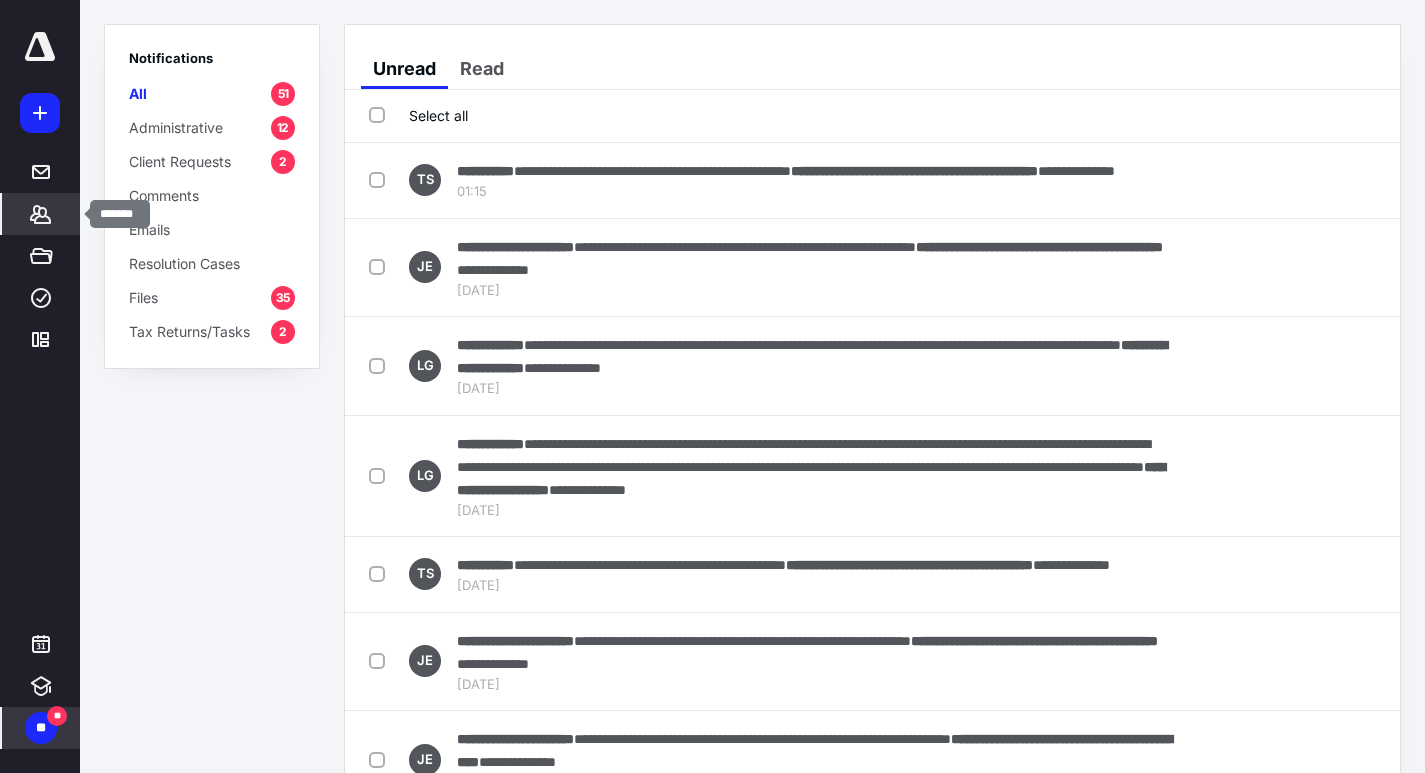 click 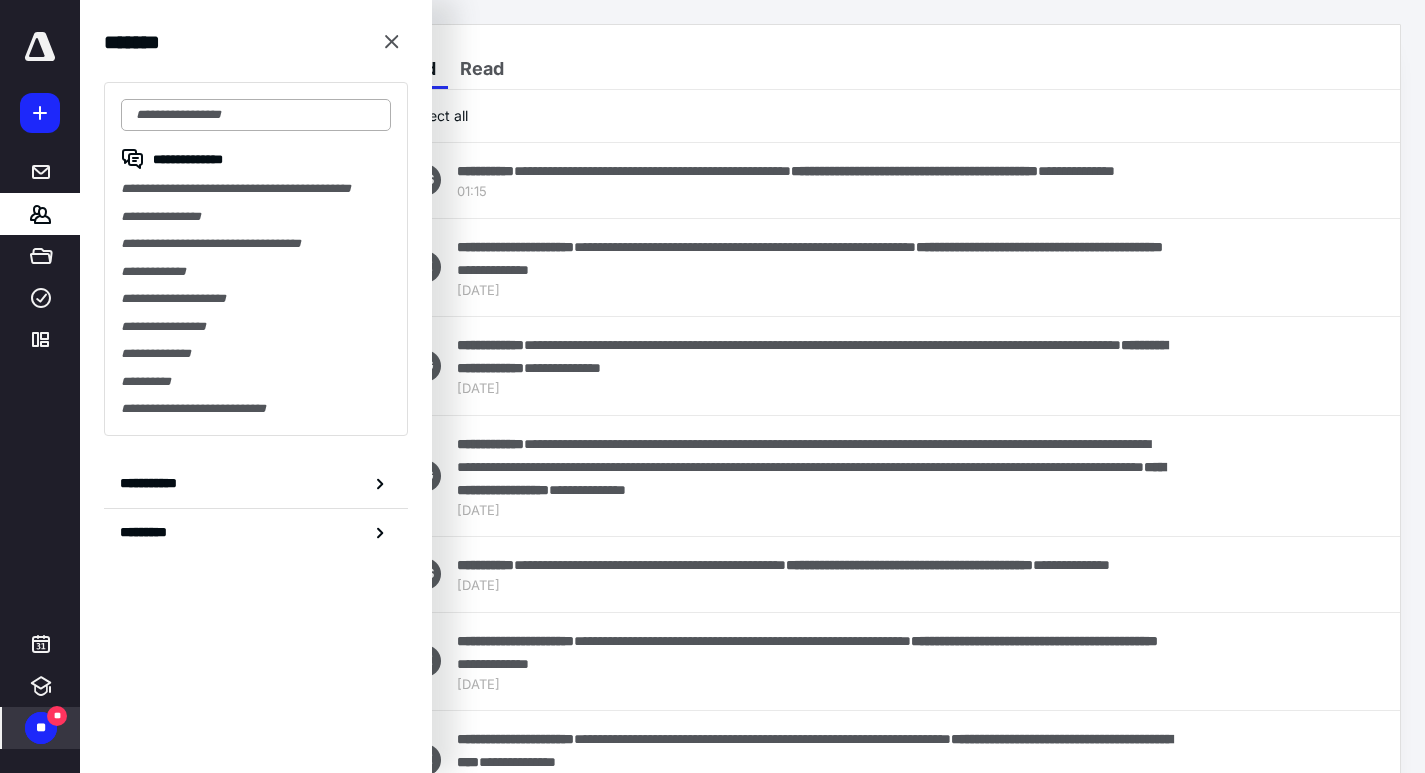 click at bounding box center (256, 115) 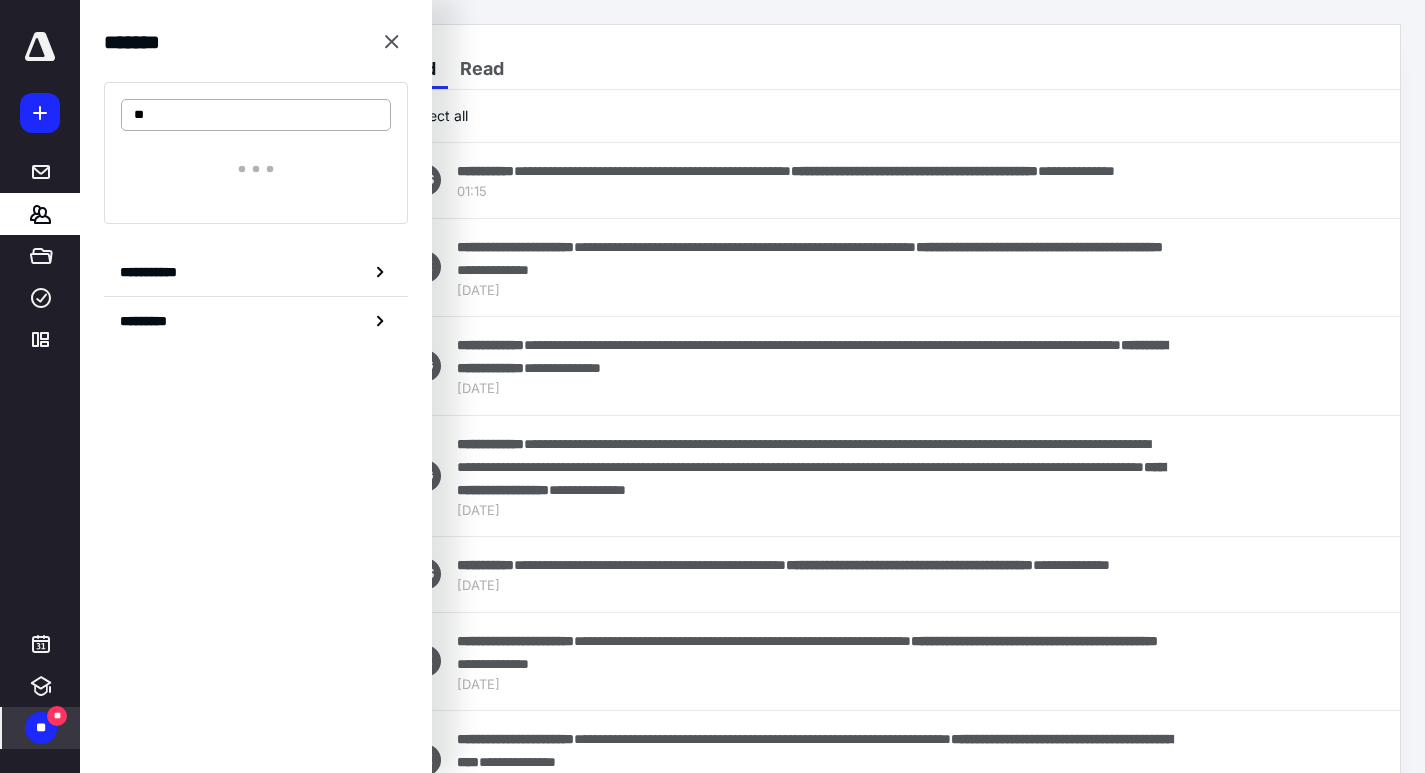 type on "***" 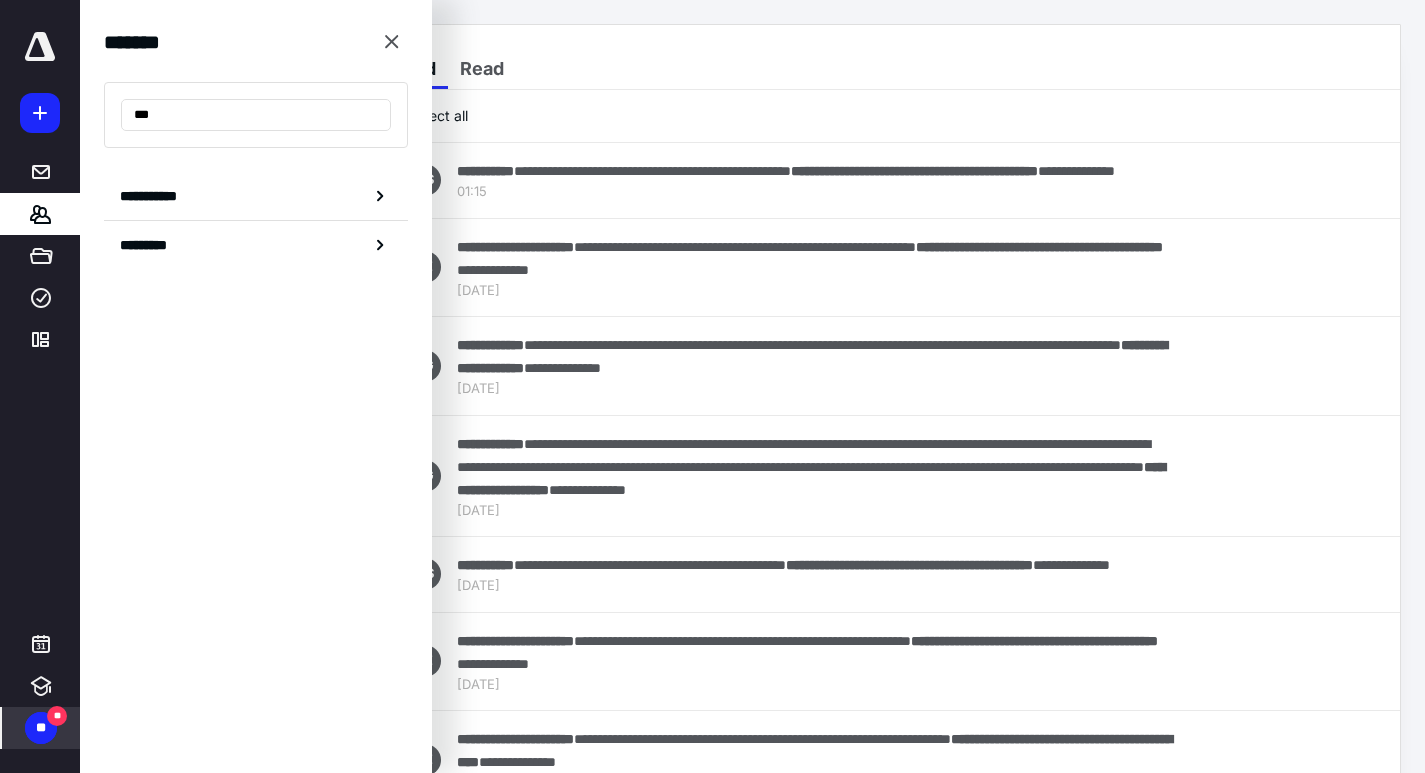 drag, startPoint x: 239, startPoint y: 113, endPoint x: 64, endPoint y: 115, distance: 175.01143 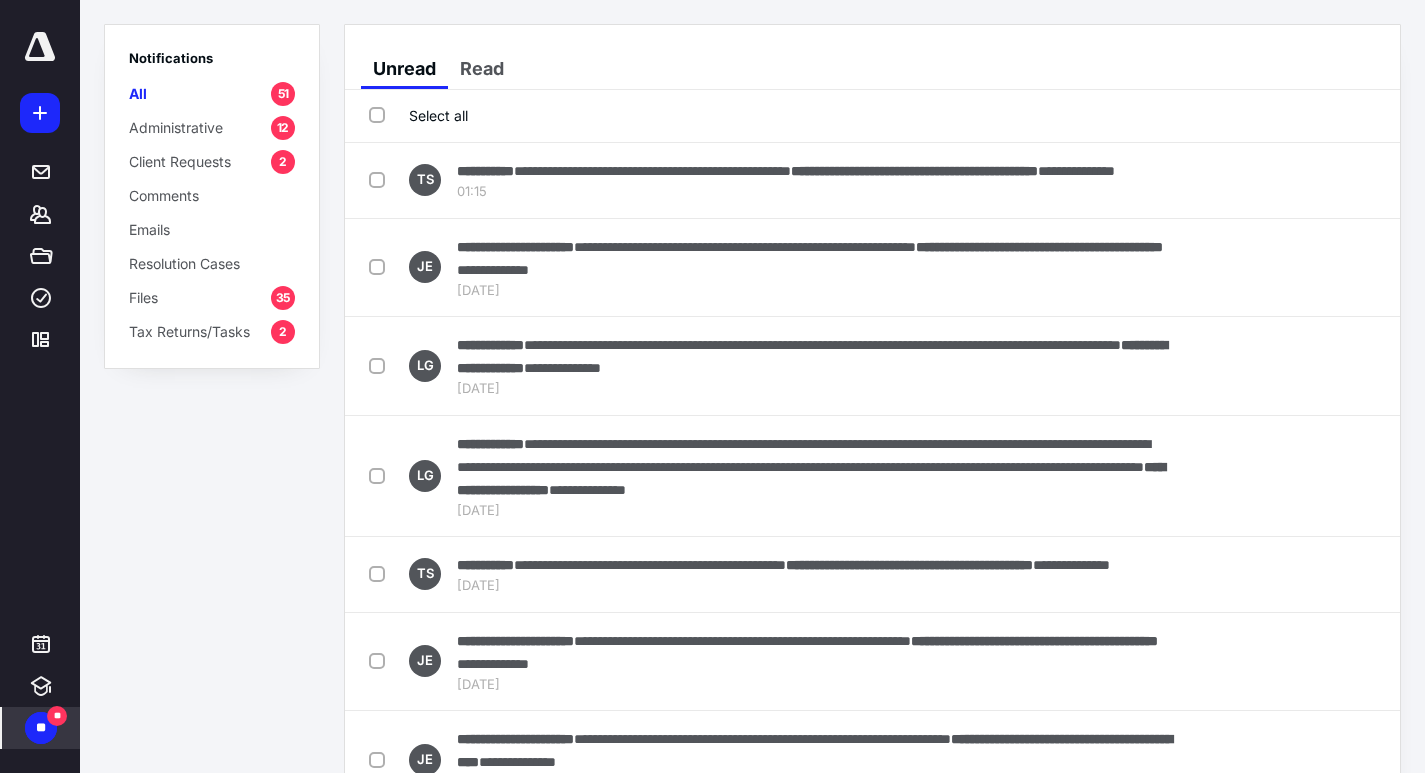 click on "Notifications All 51 Administrative 12 Client Requests 2 Comments Emails Resolution Cases Files 35 Tax Returns/Tasks 2" at bounding box center [212, 386] 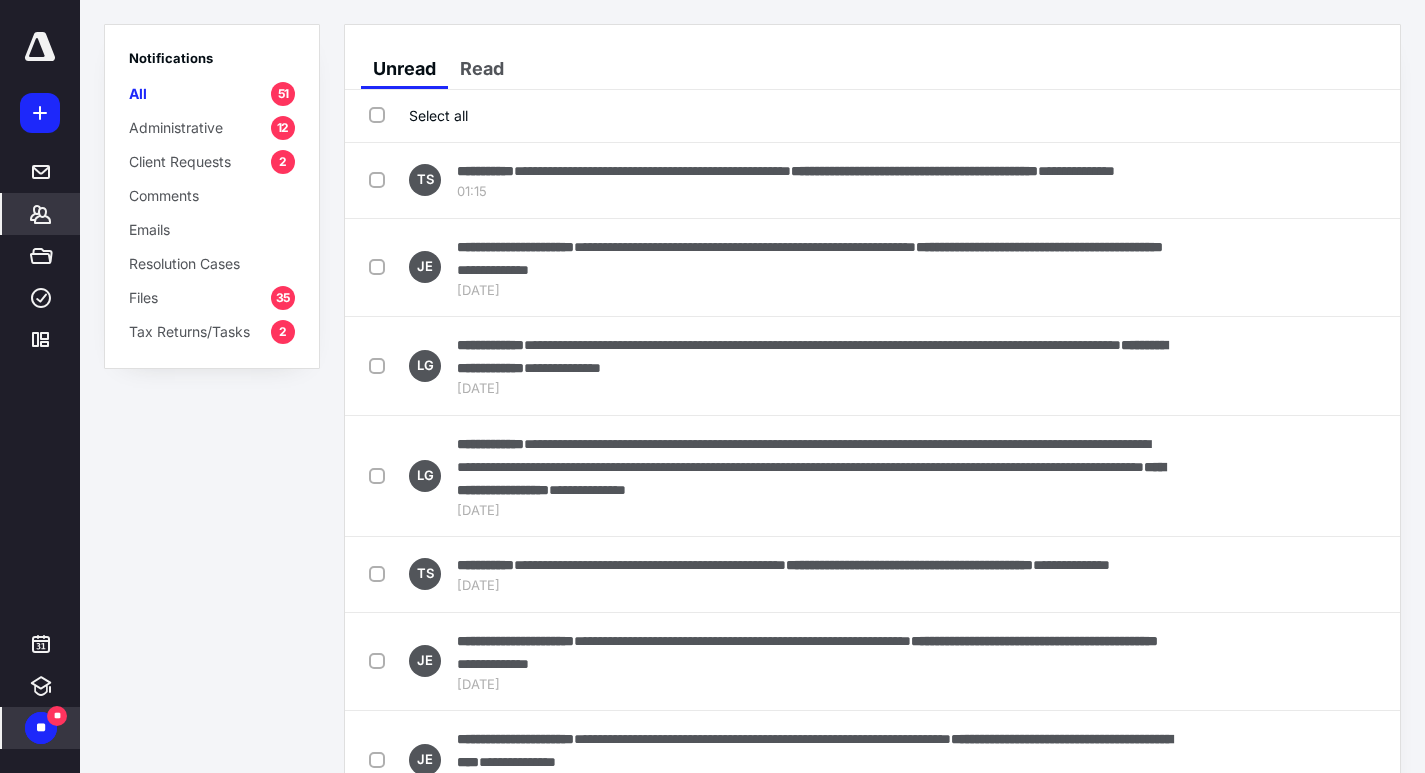 click 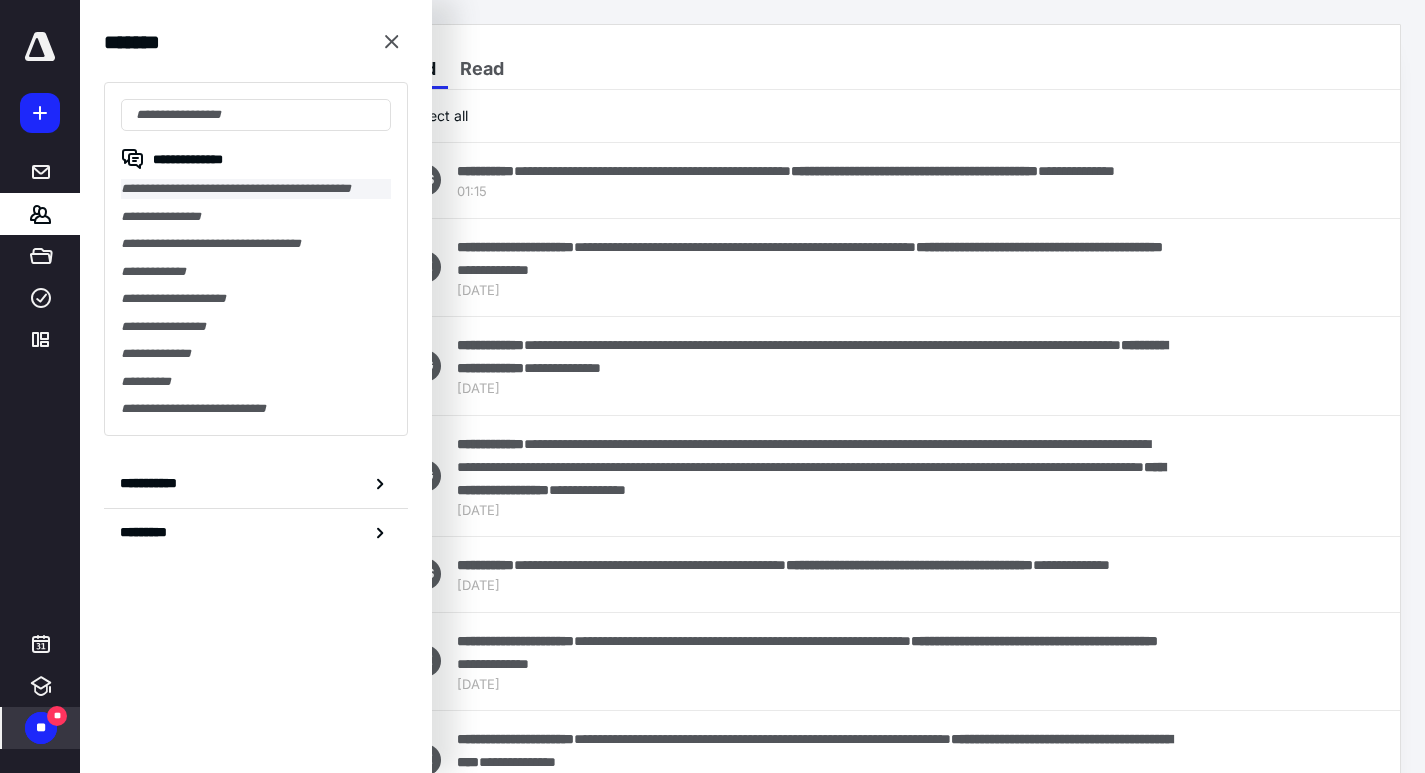 click on "**********" at bounding box center (256, 189) 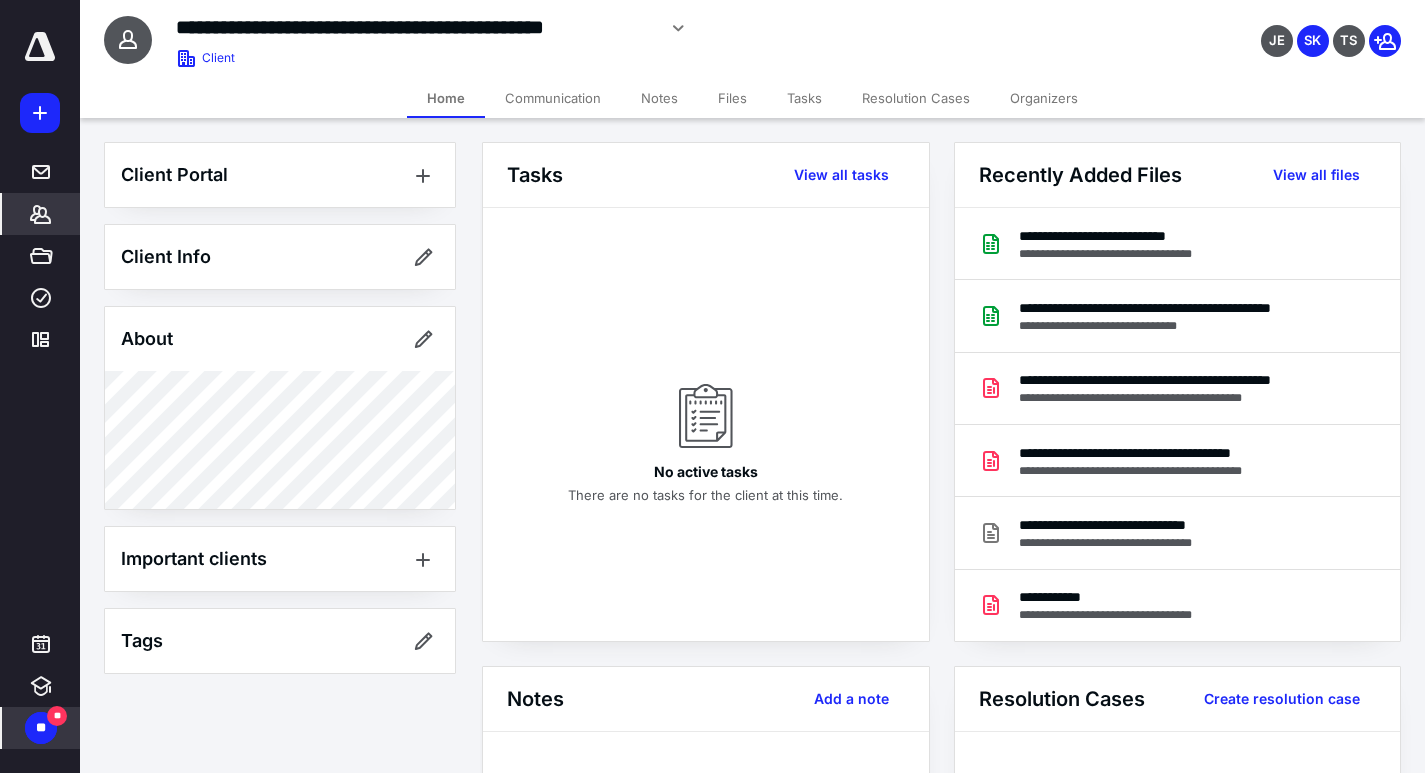 click on "Files" at bounding box center [732, 98] 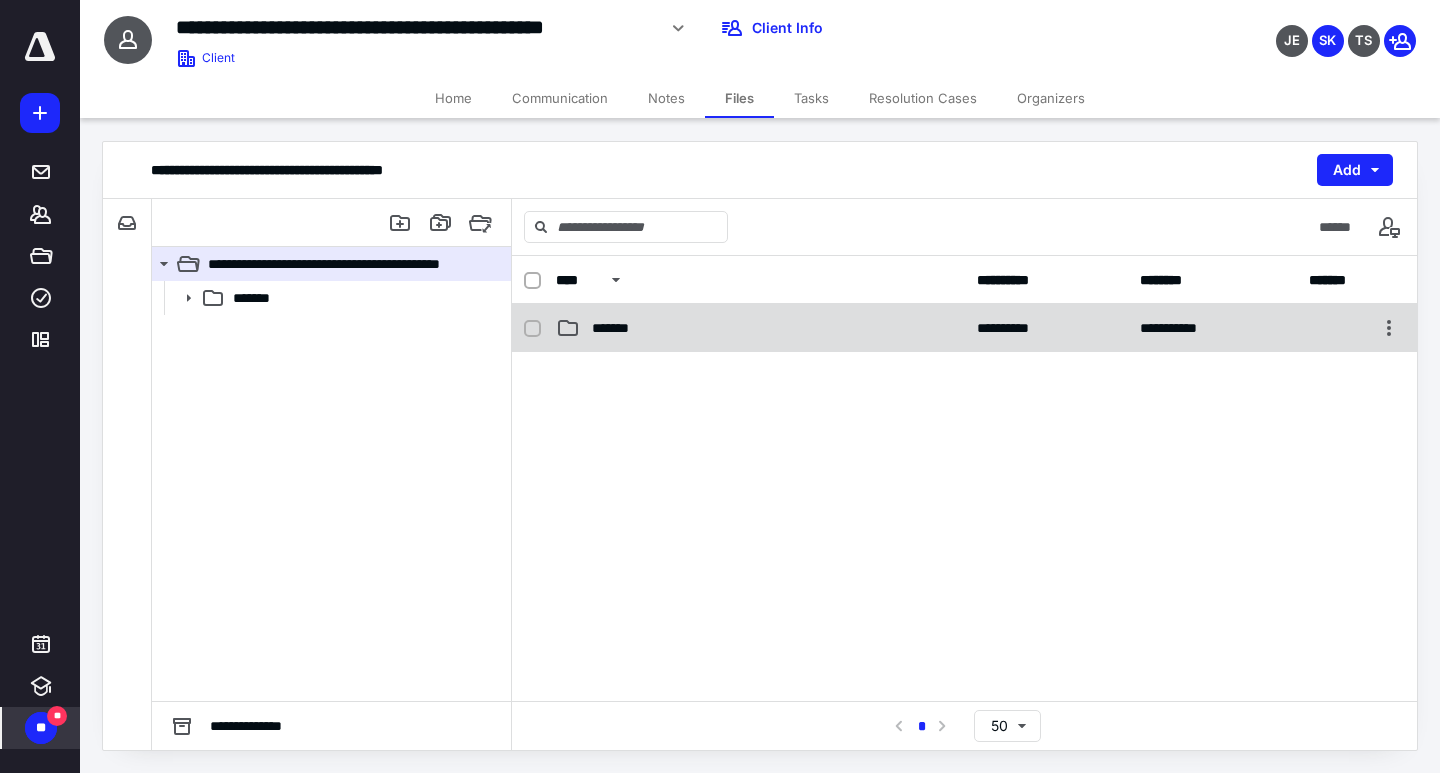 click on "*******" at bounding box center [614, 328] 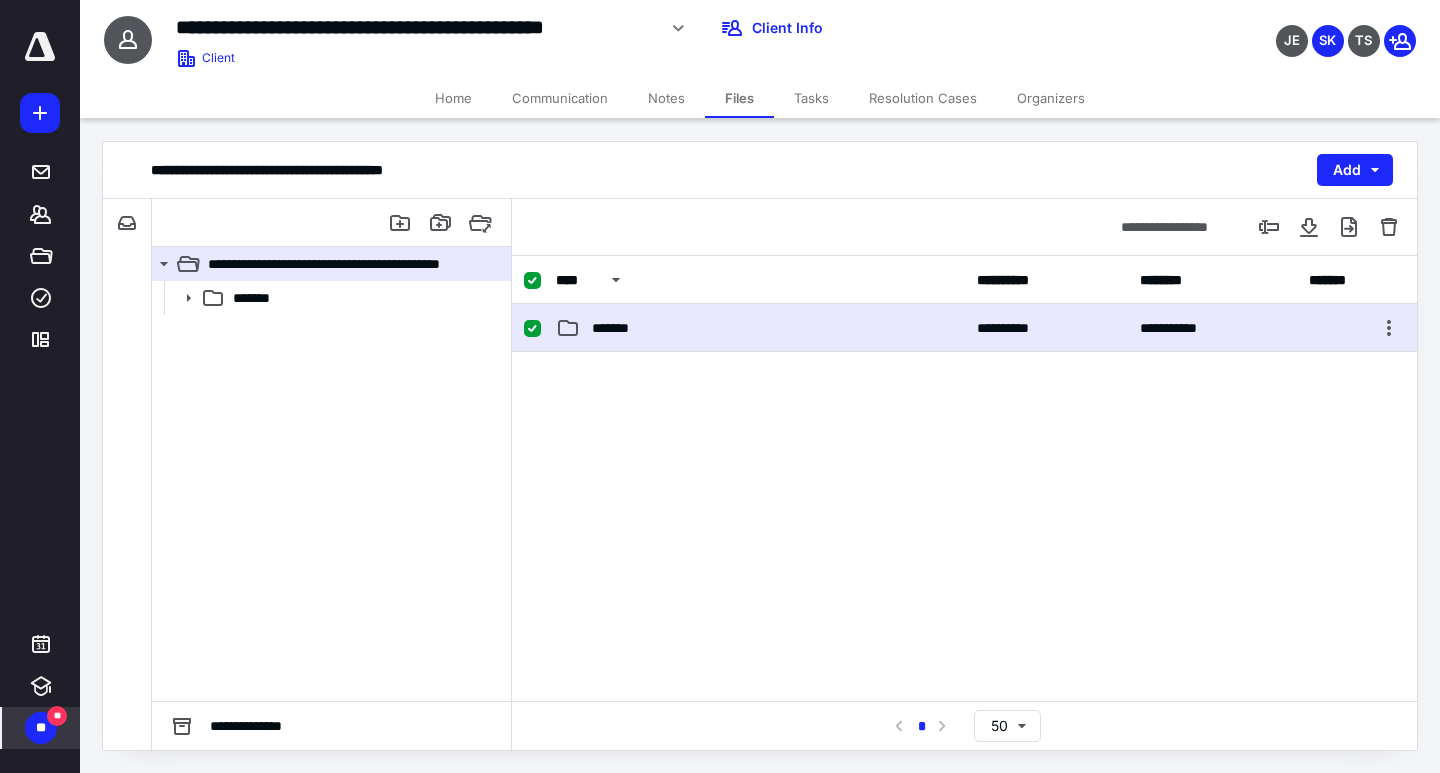 click on "*******" at bounding box center [614, 328] 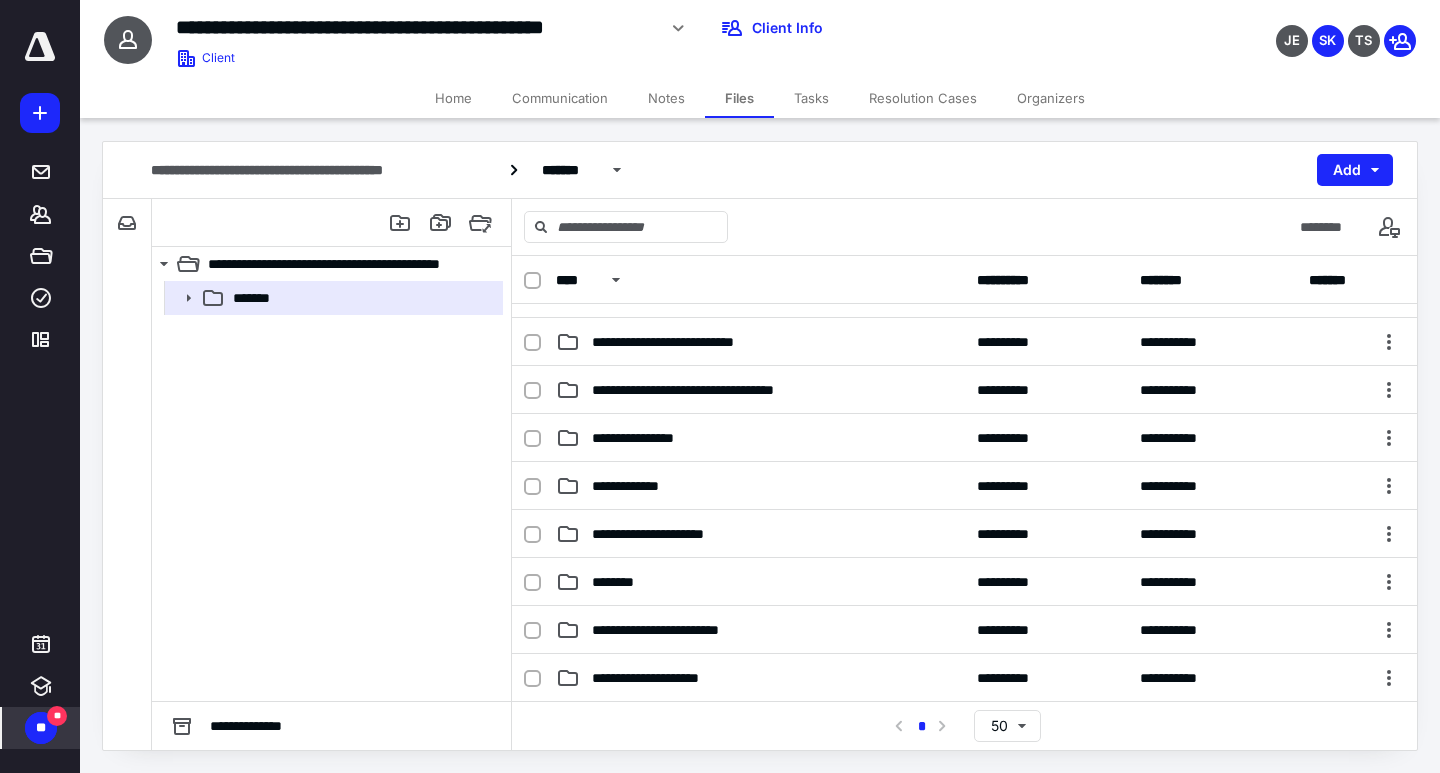 scroll, scrollTop: 667, scrollLeft: 0, axis: vertical 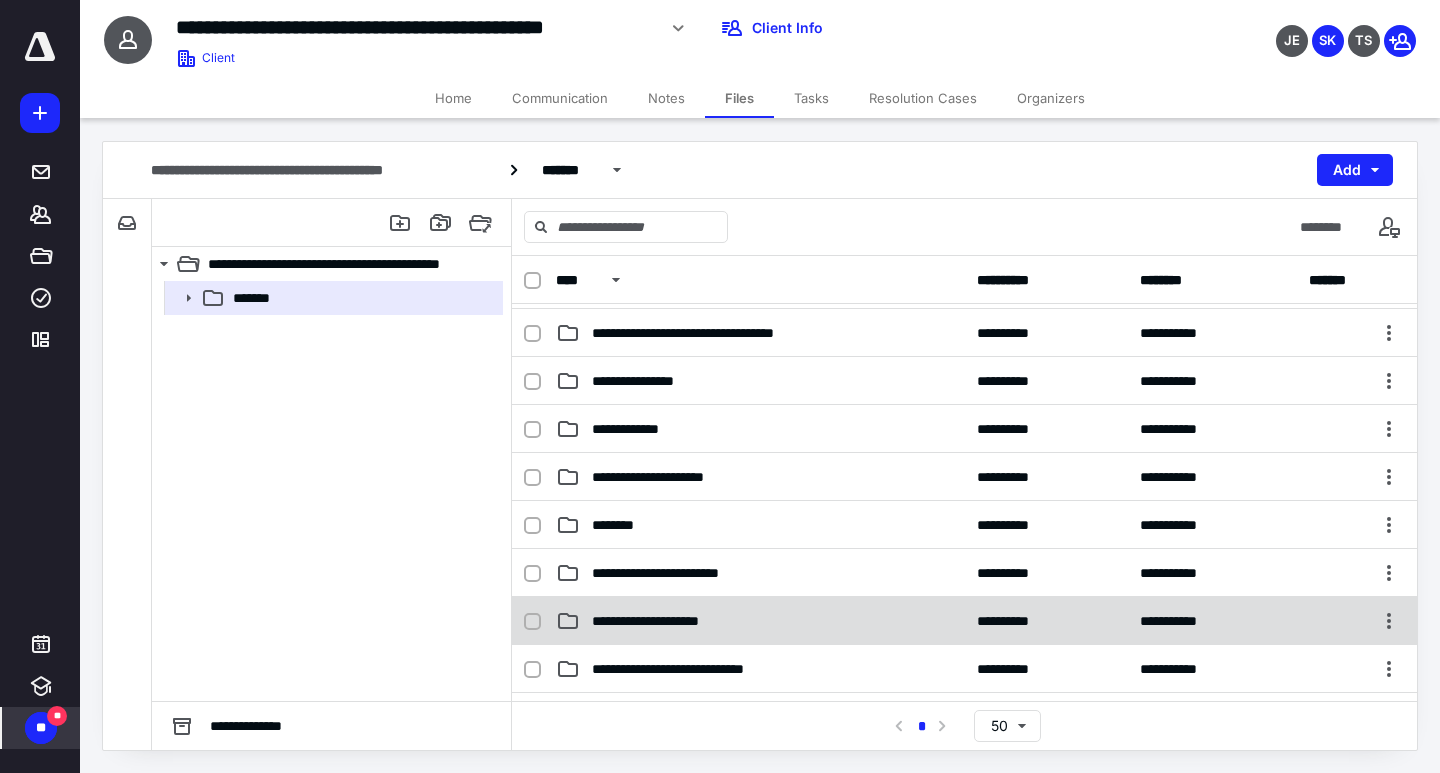 click on "**********" at bounding box center [701, 669] 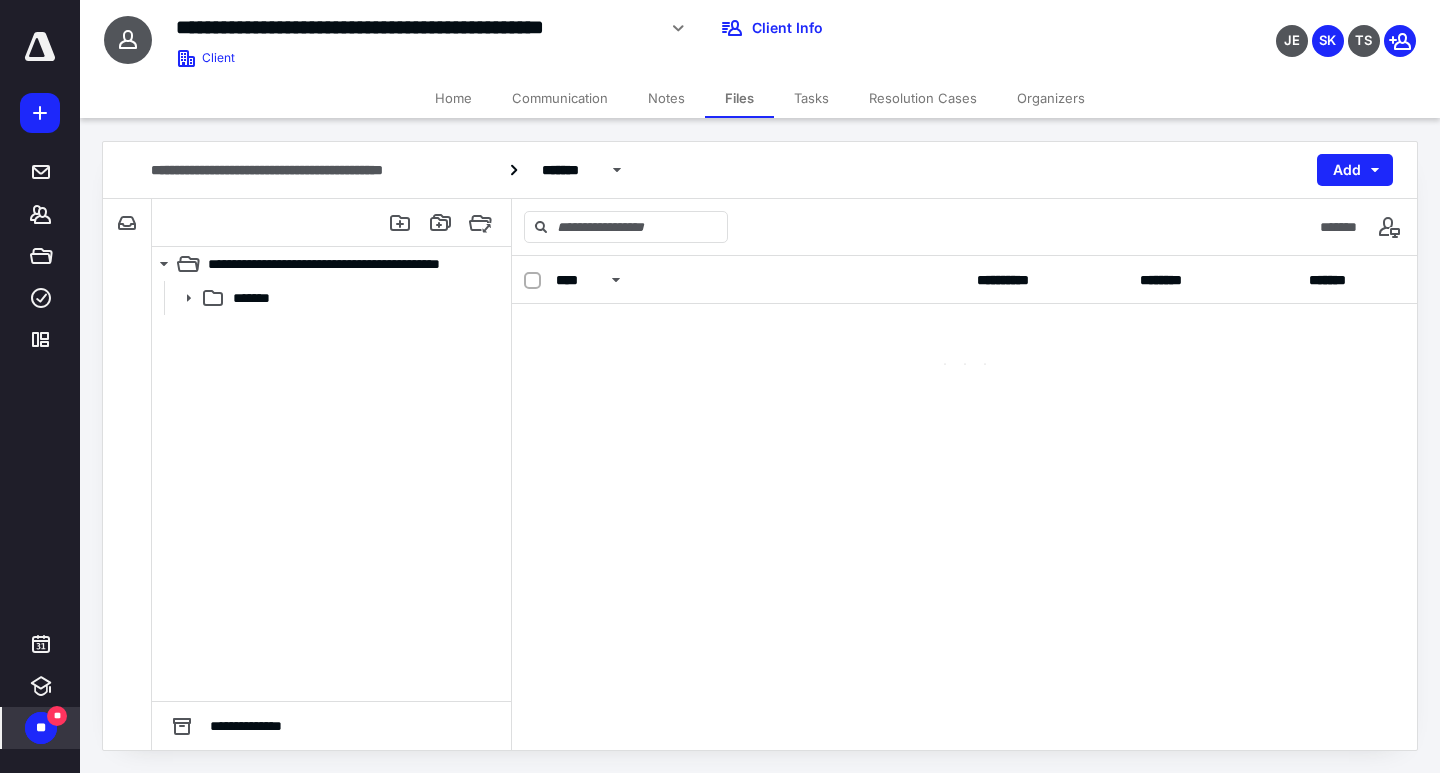 scroll, scrollTop: 0, scrollLeft: 0, axis: both 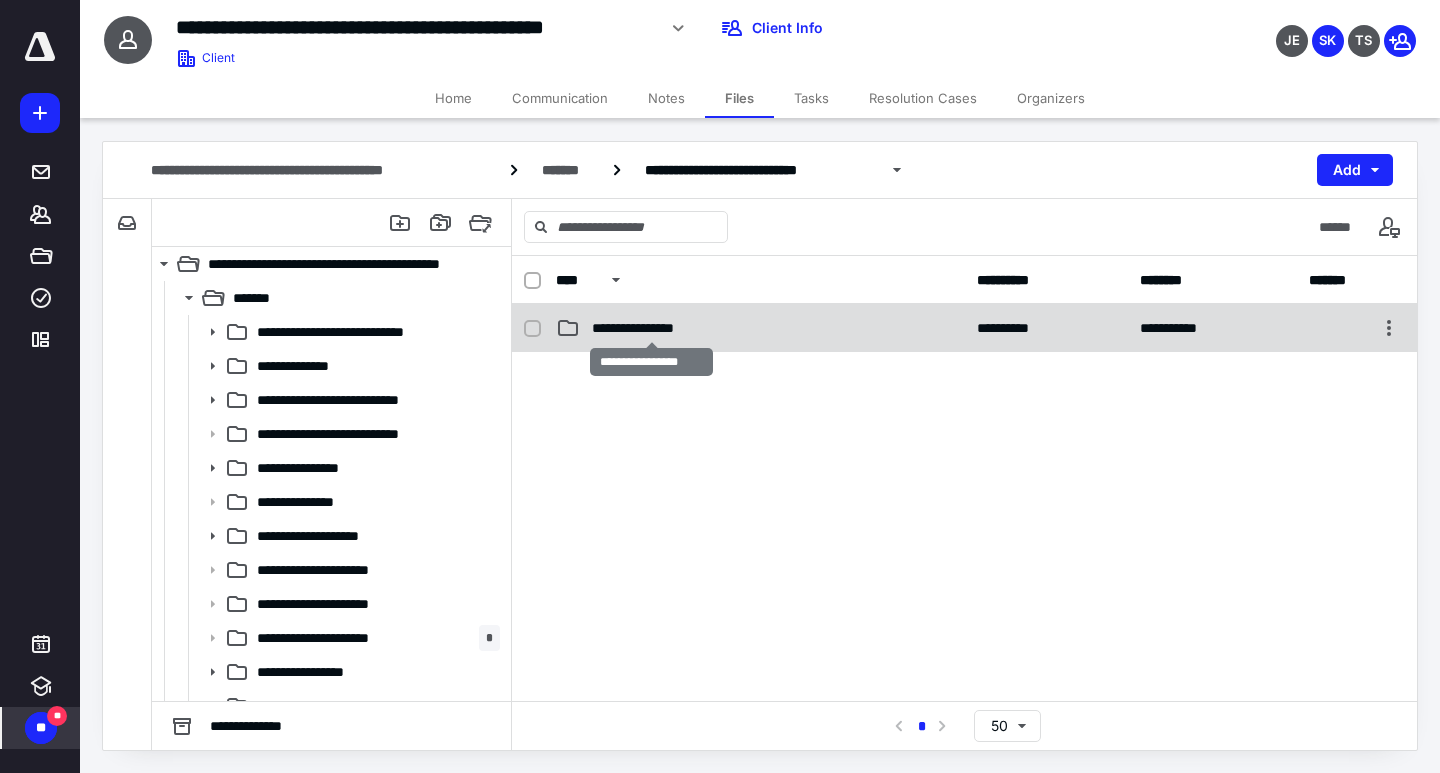click on "**********" at bounding box center [651, 328] 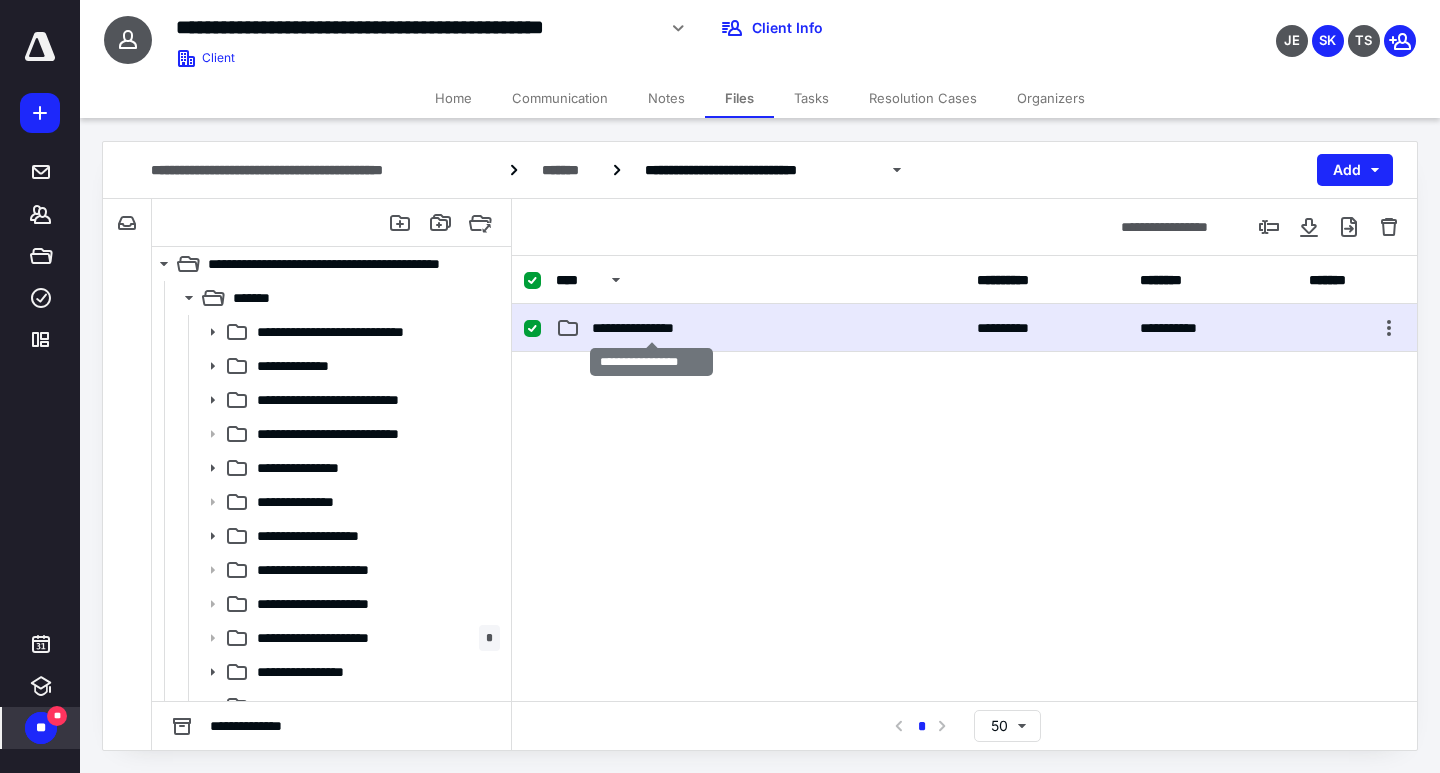 click on "**********" at bounding box center (651, 328) 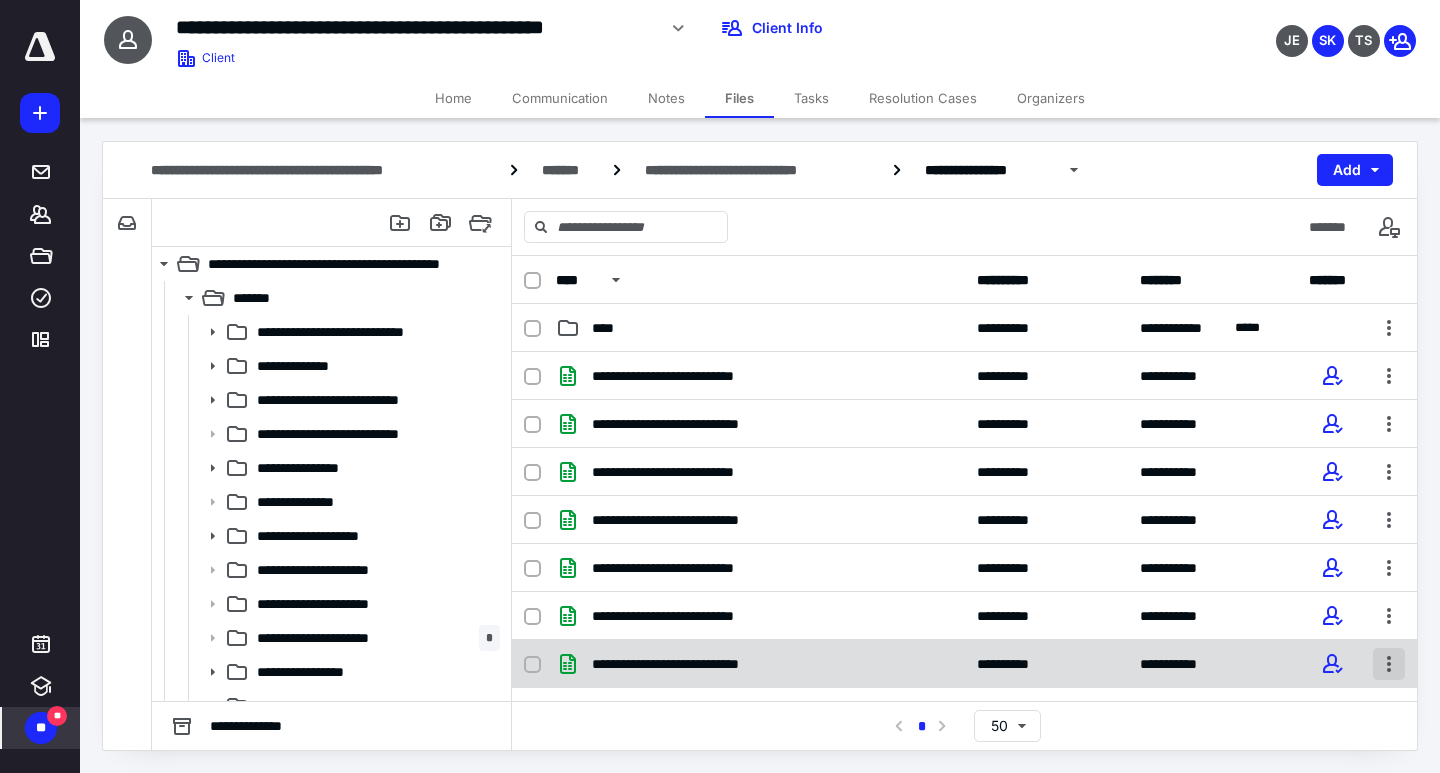 click at bounding box center [1389, 664] 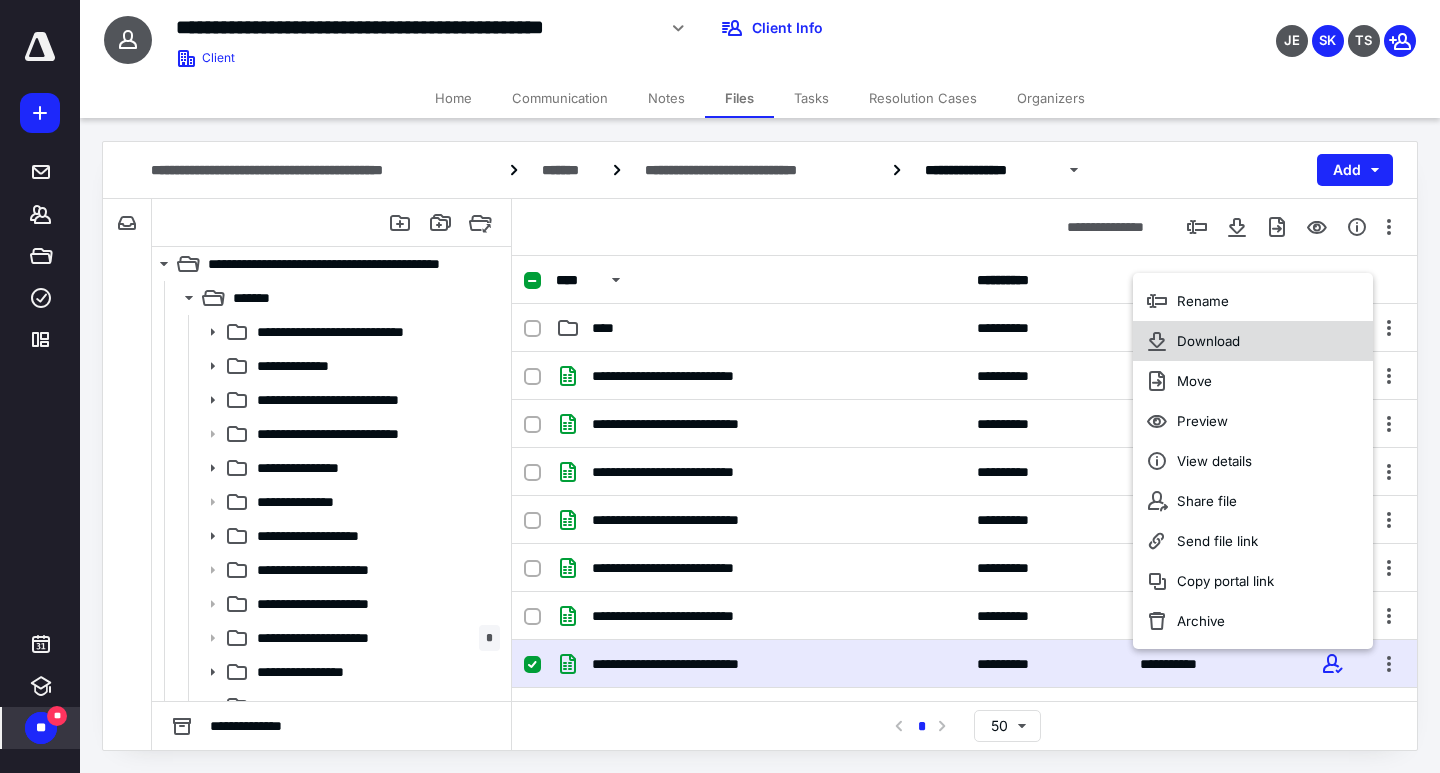 click on "Download" at bounding box center [1208, 341] 